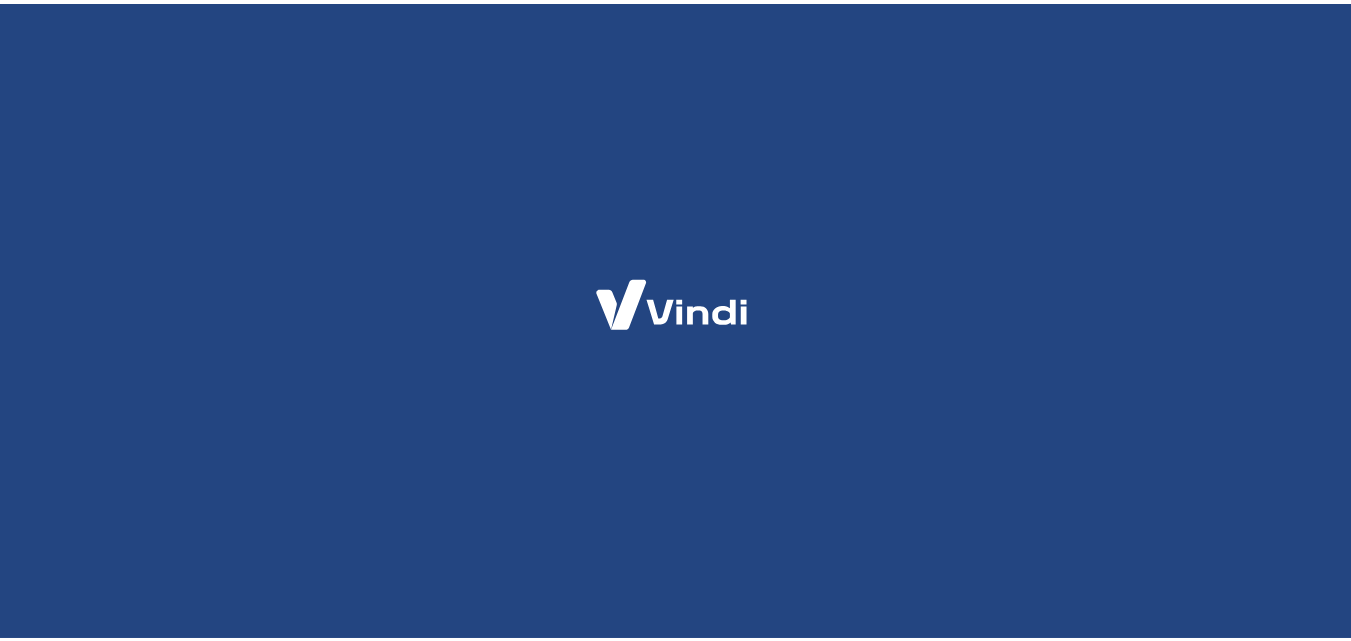 scroll, scrollTop: 0, scrollLeft: 0, axis: both 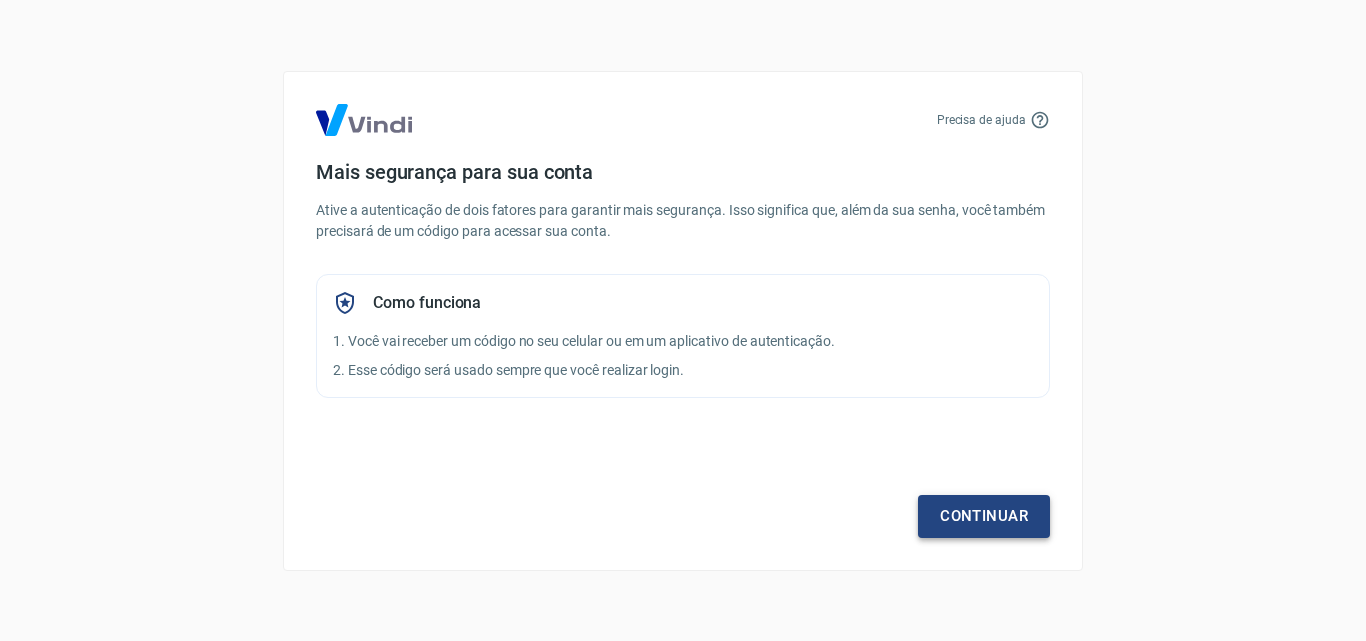 click on "Continuar" at bounding box center [984, 516] 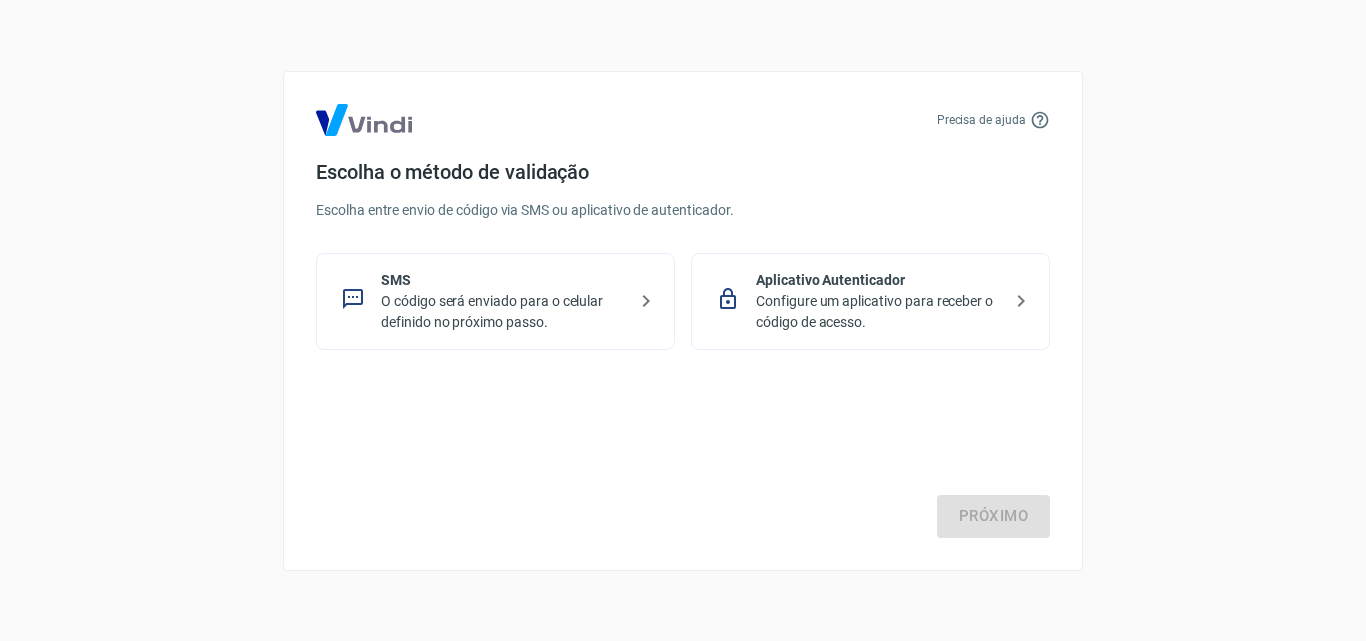 click on "O código será enviado para o celular definido no próximo passo." at bounding box center (503, 312) 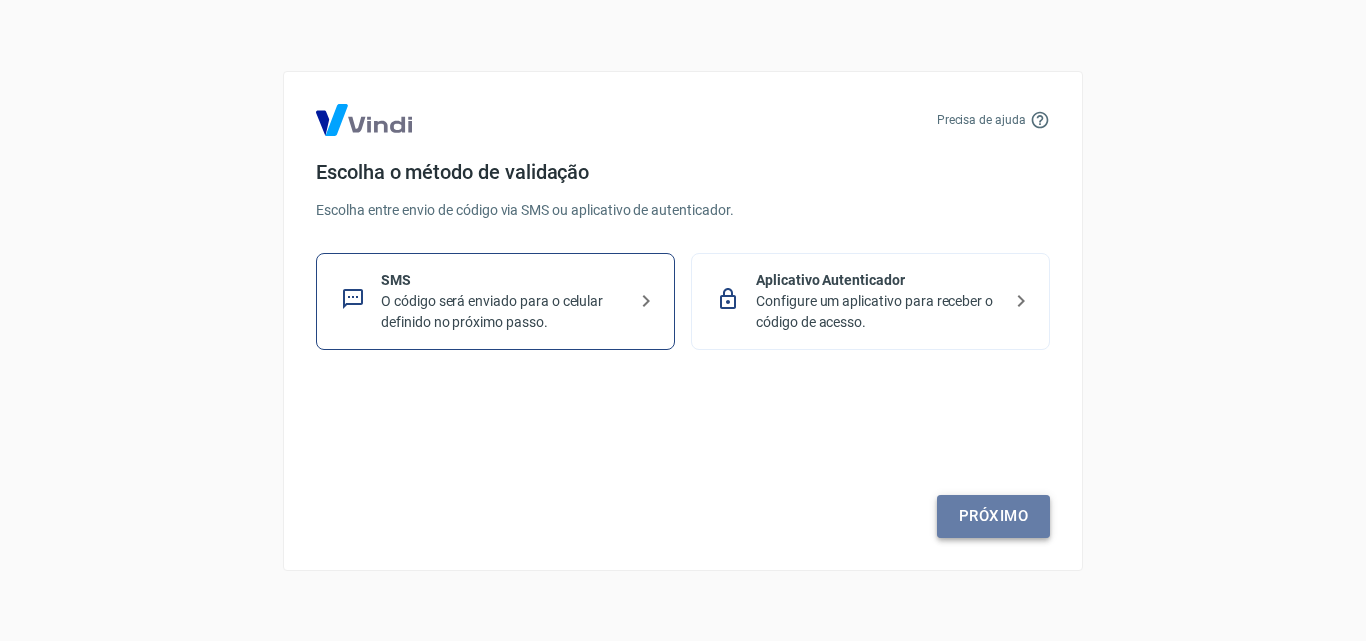 click on "Próximo" at bounding box center (993, 516) 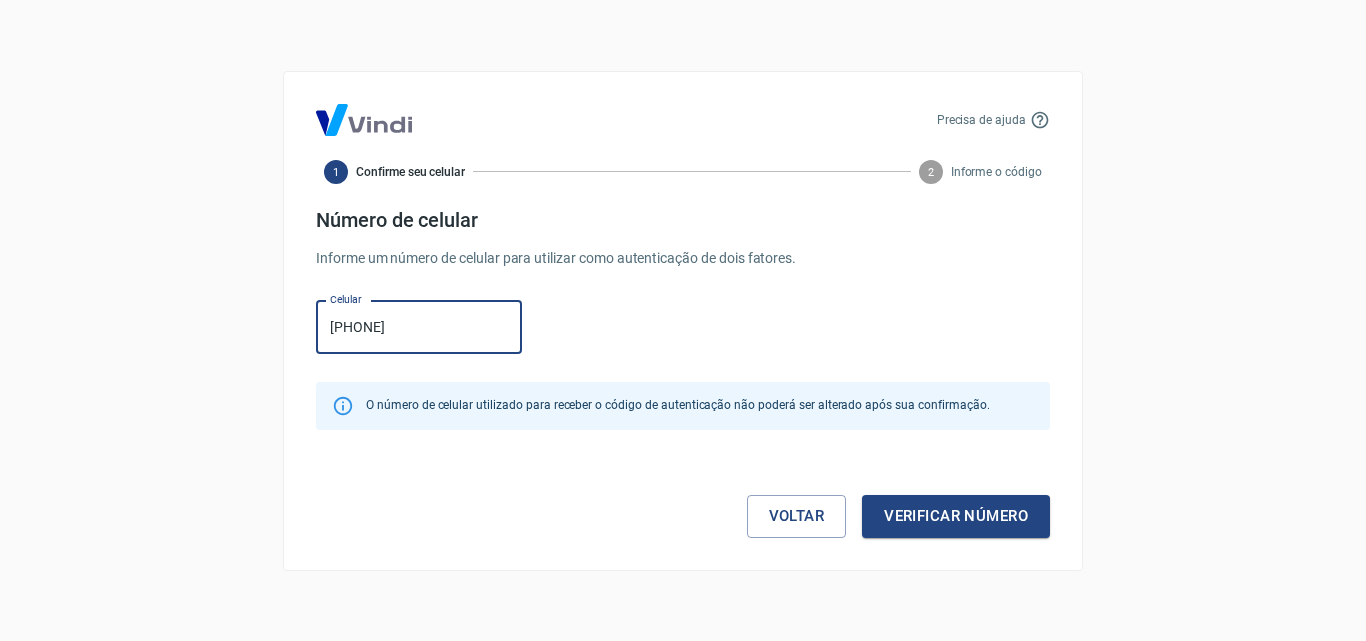 type on "[PHONE]" 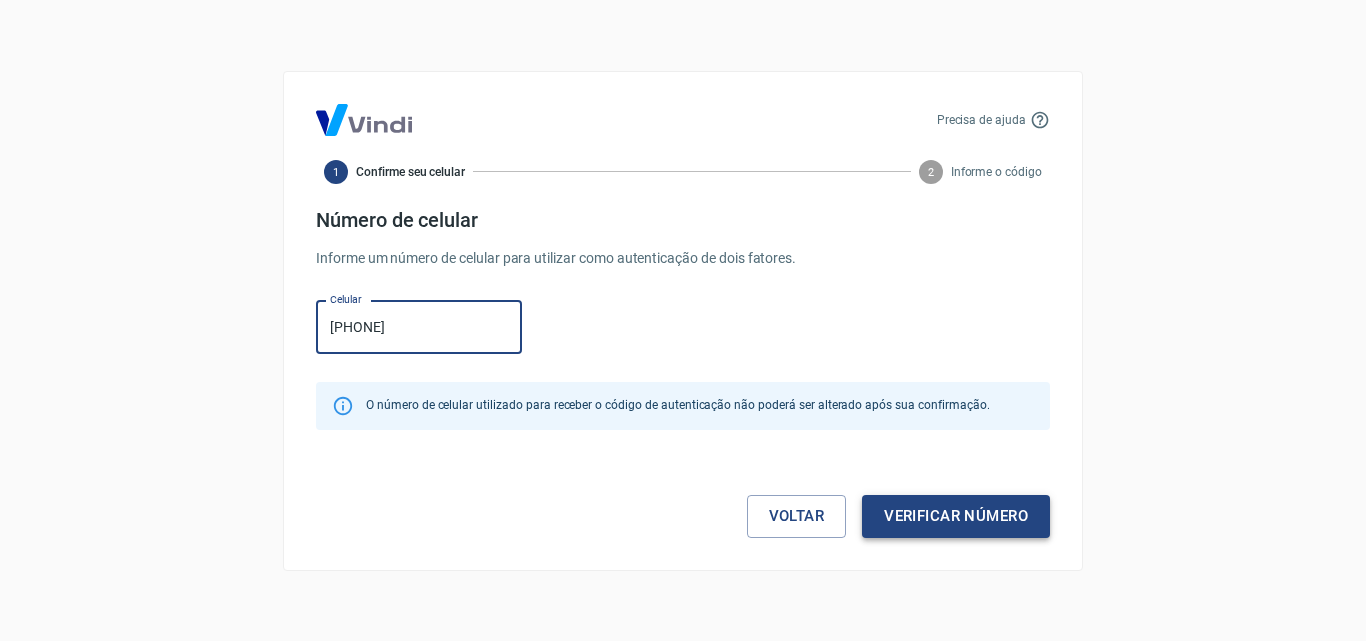 click on "Verificar número" at bounding box center (956, 516) 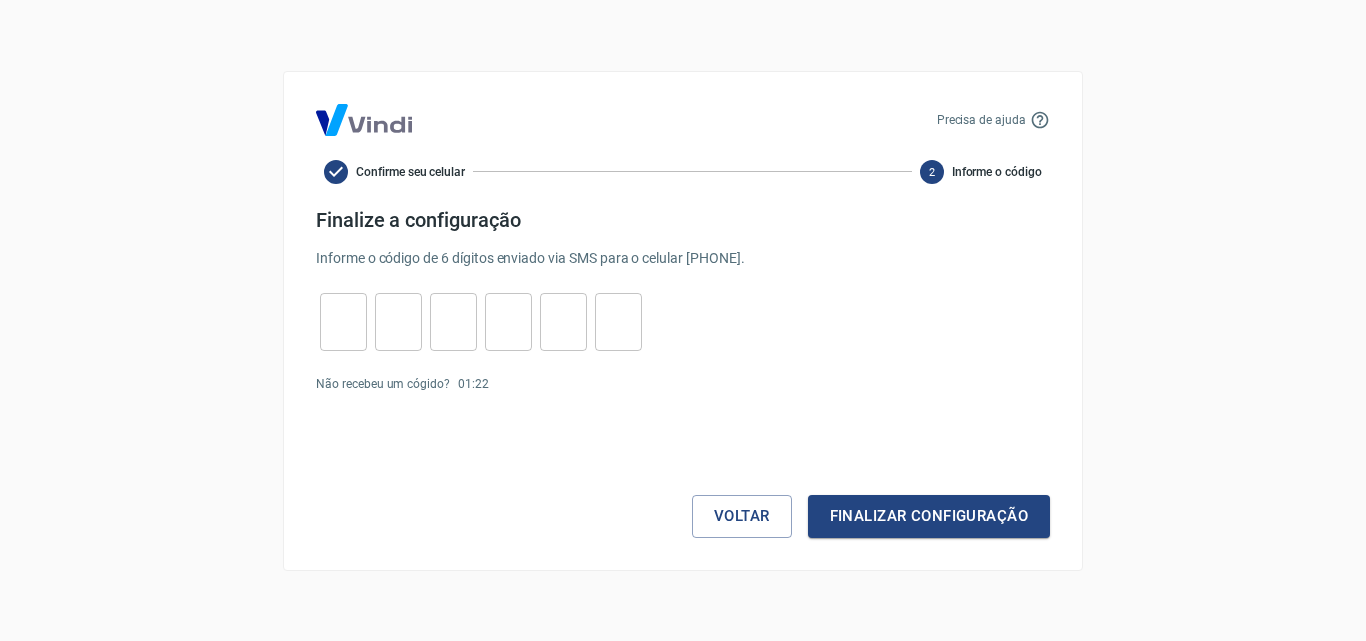 click at bounding box center (343, 321) 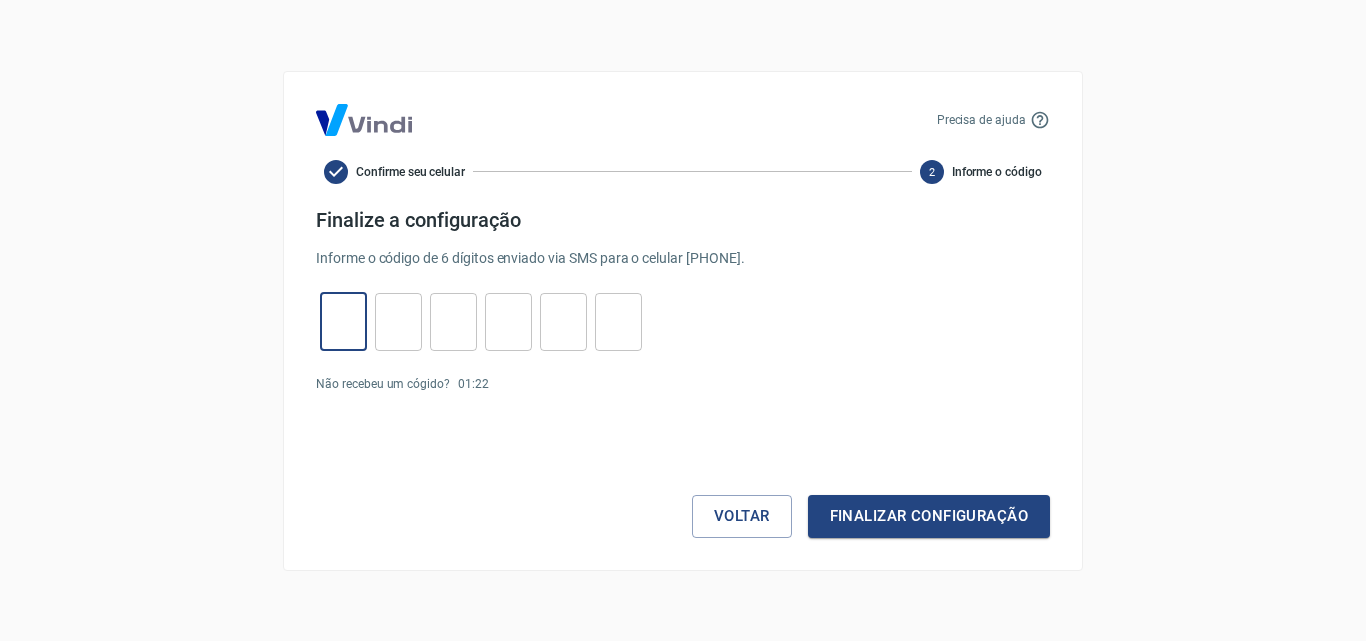 type on "1" 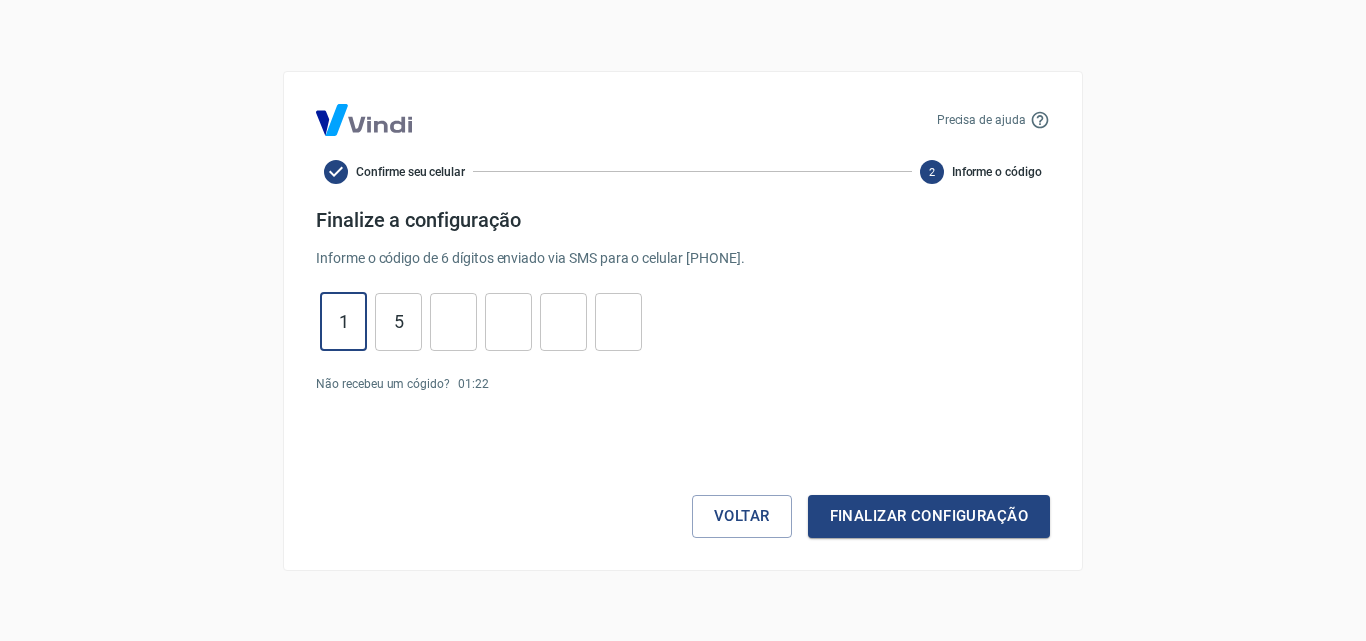 type on "5" 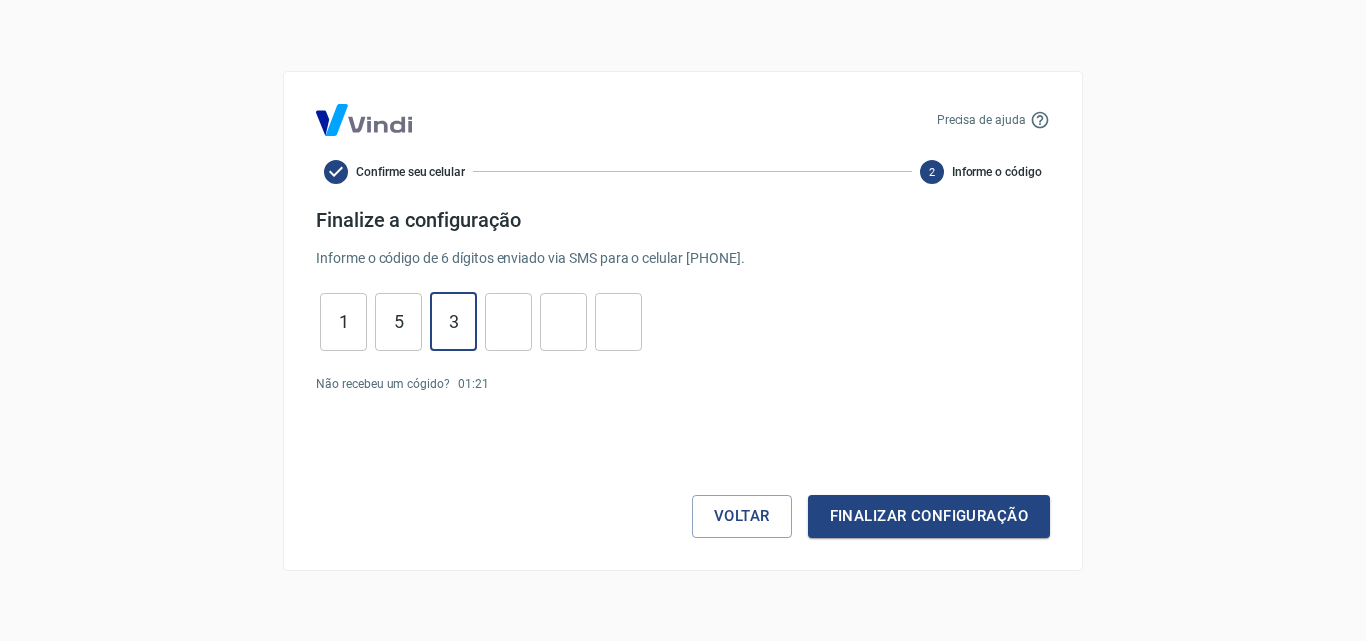 type on "3" 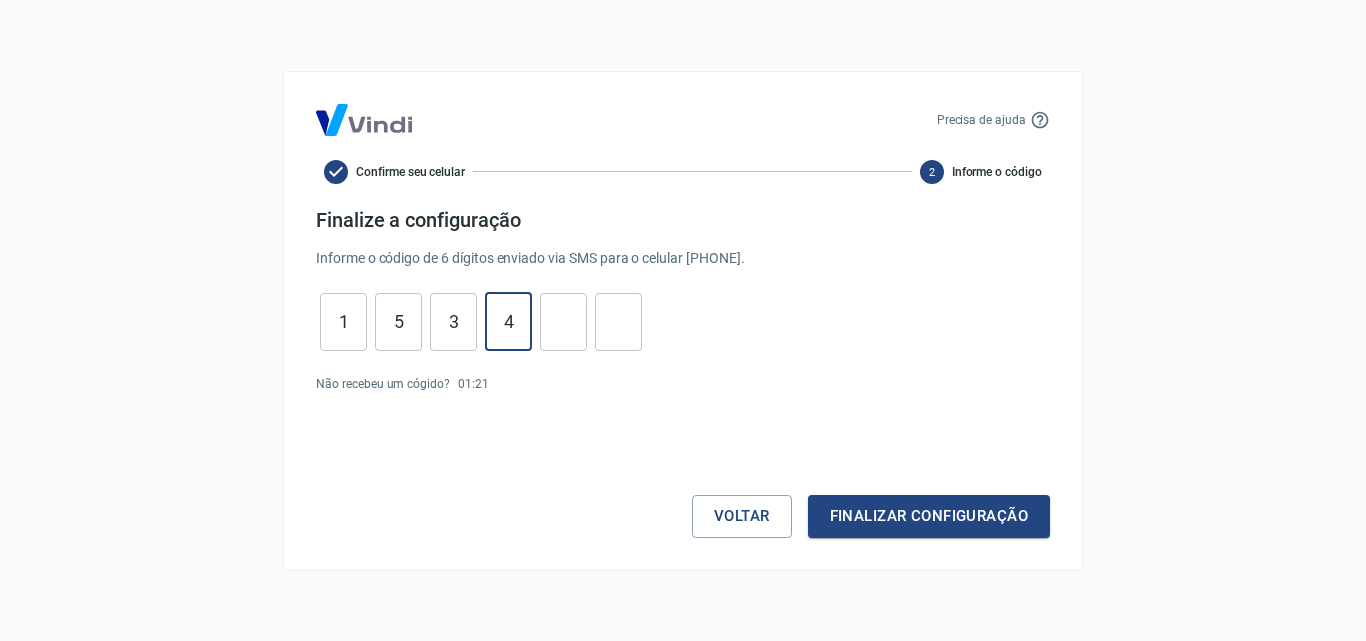 type on "4" 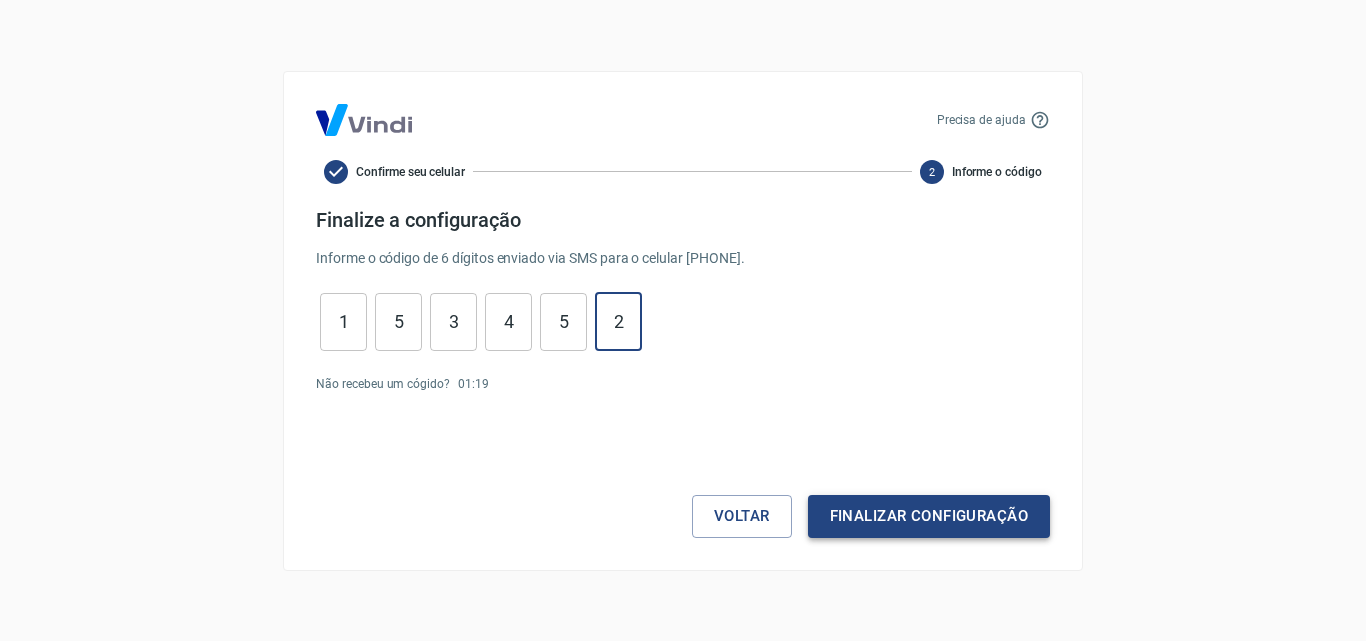 type on "2" 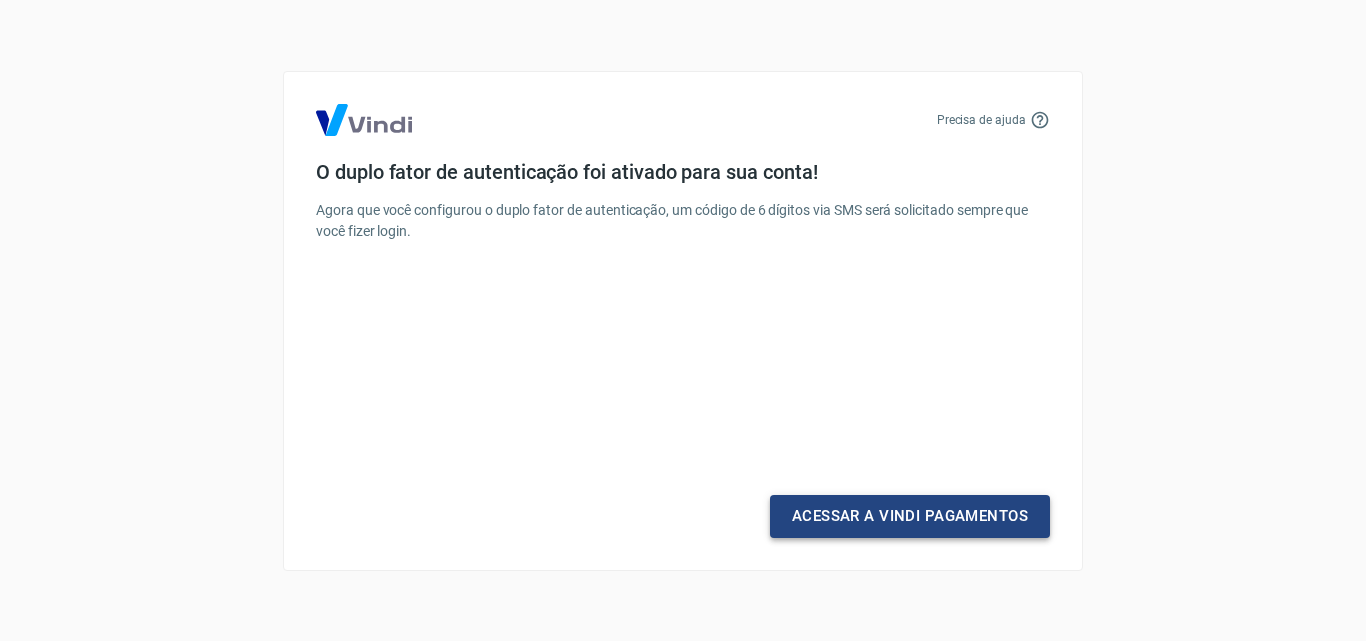 click on "Acessar a Vindi Pagamentos" at bounding box center [910, 516] 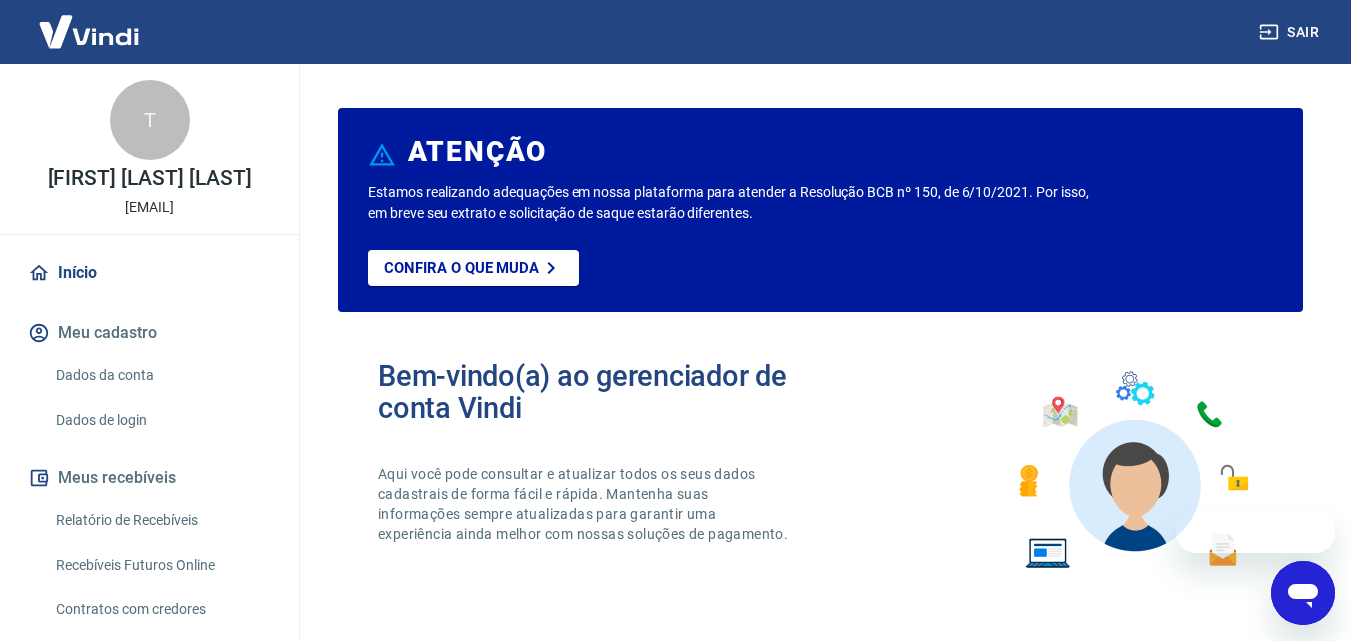 scroll, scrollTop: 0, scrollLeft: 0, axis: both 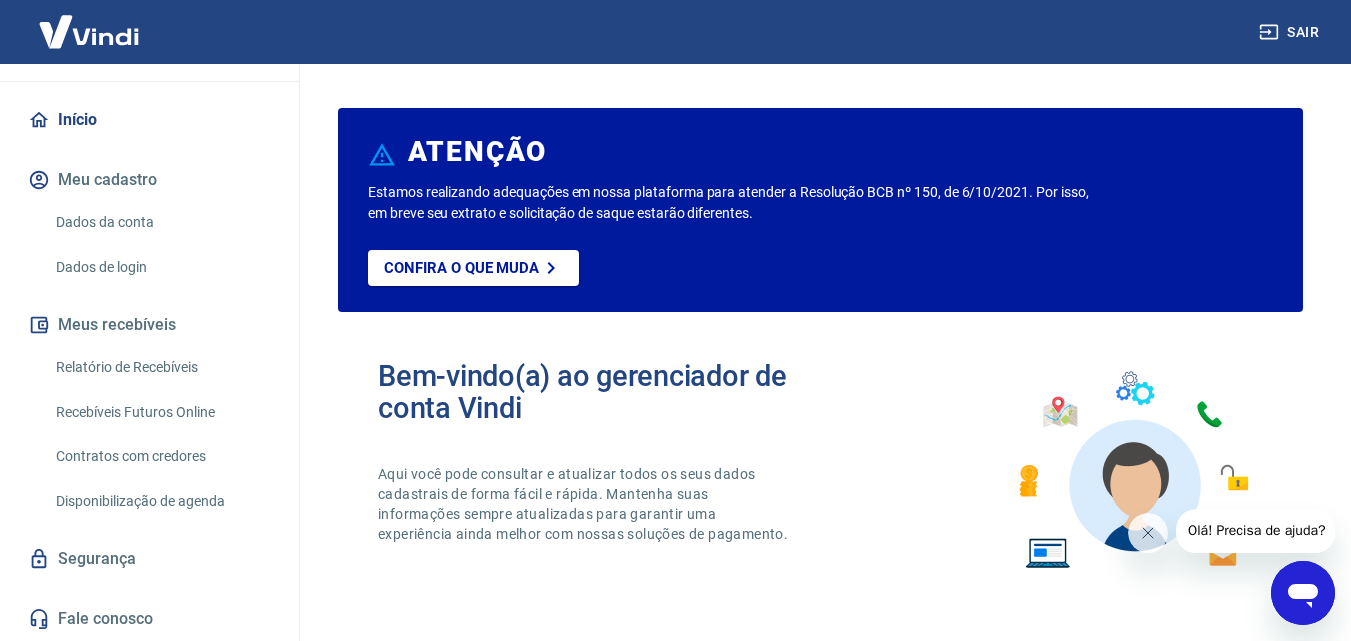 click on "Dados de login" at bounding box center [161, 267] 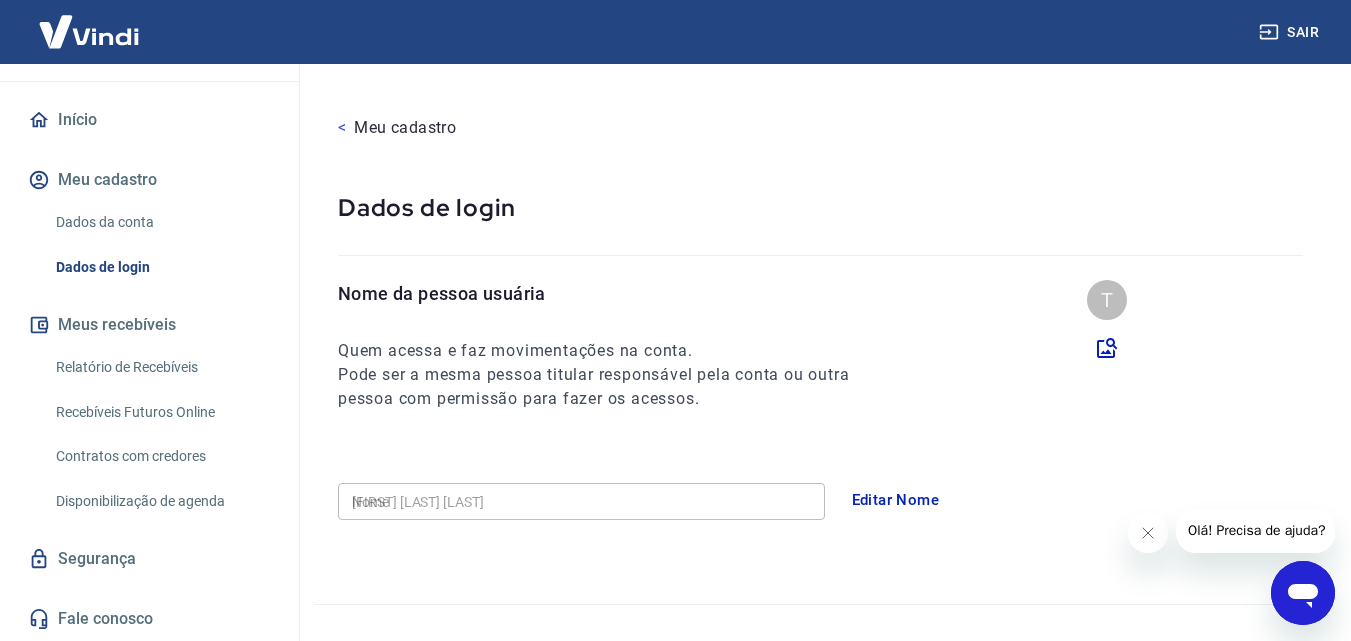 type on "[PHONE]" 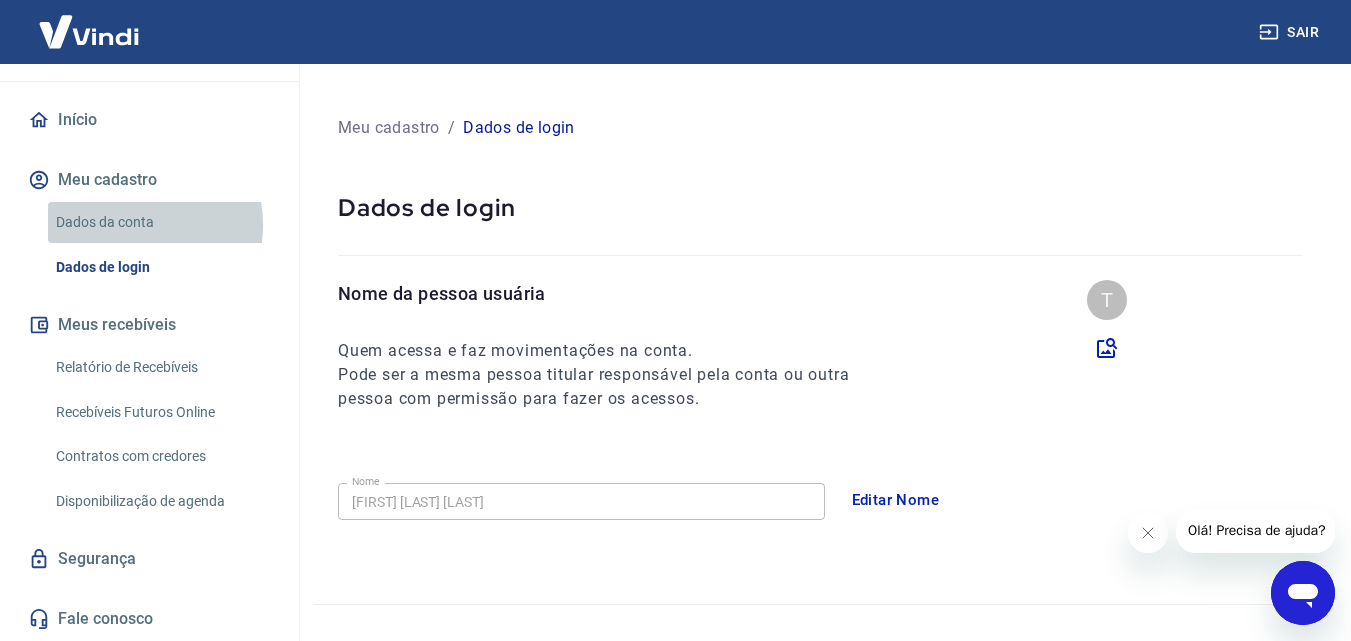 click on "Dados da conta" at bounding box center [161, 222] 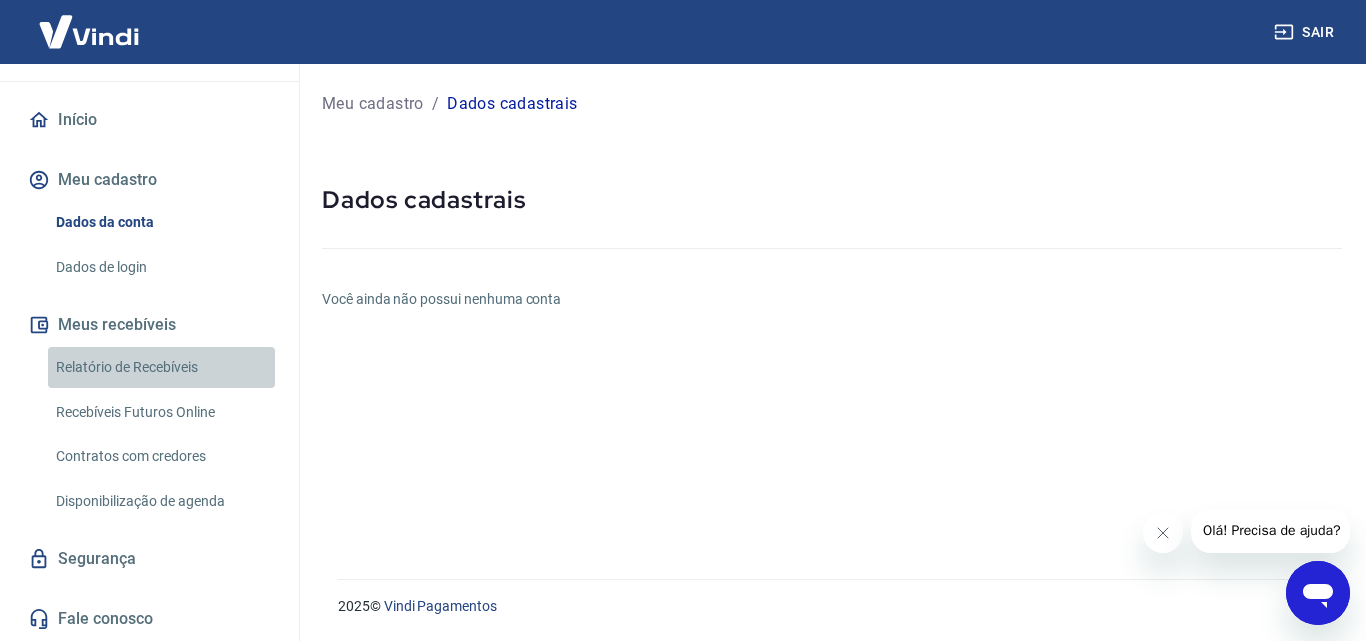 click on "Relatório de Recebíveis" at bounding box center (161, 367) 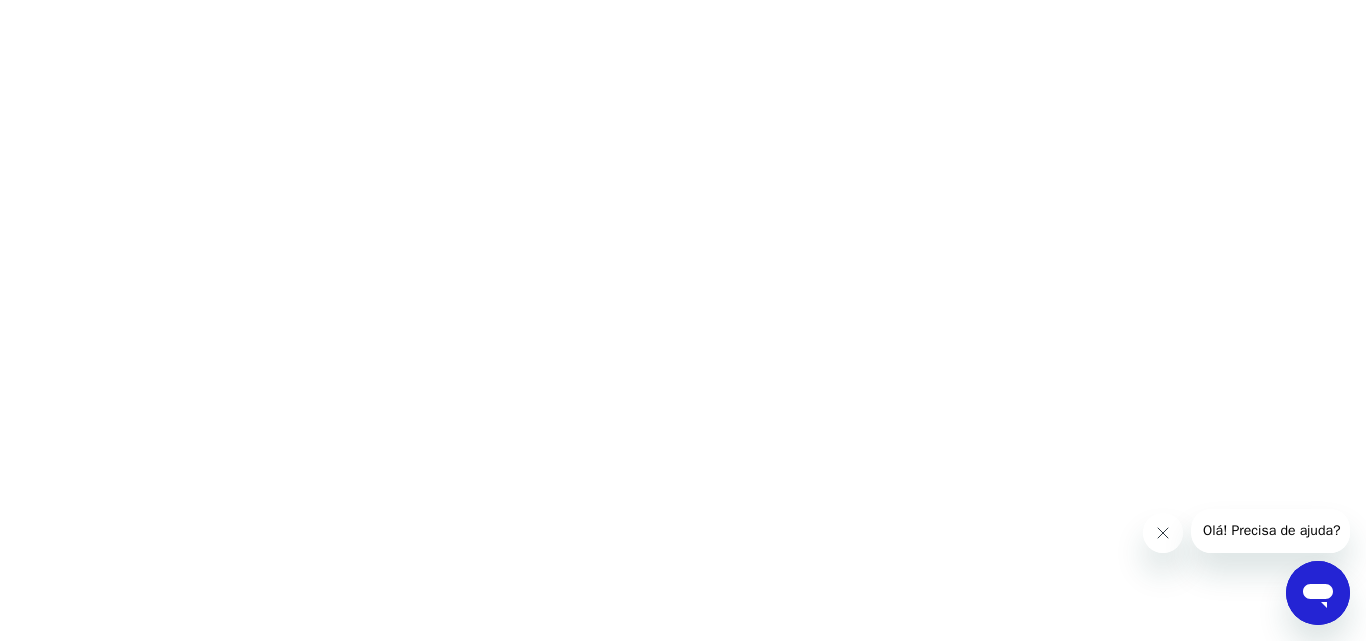 click 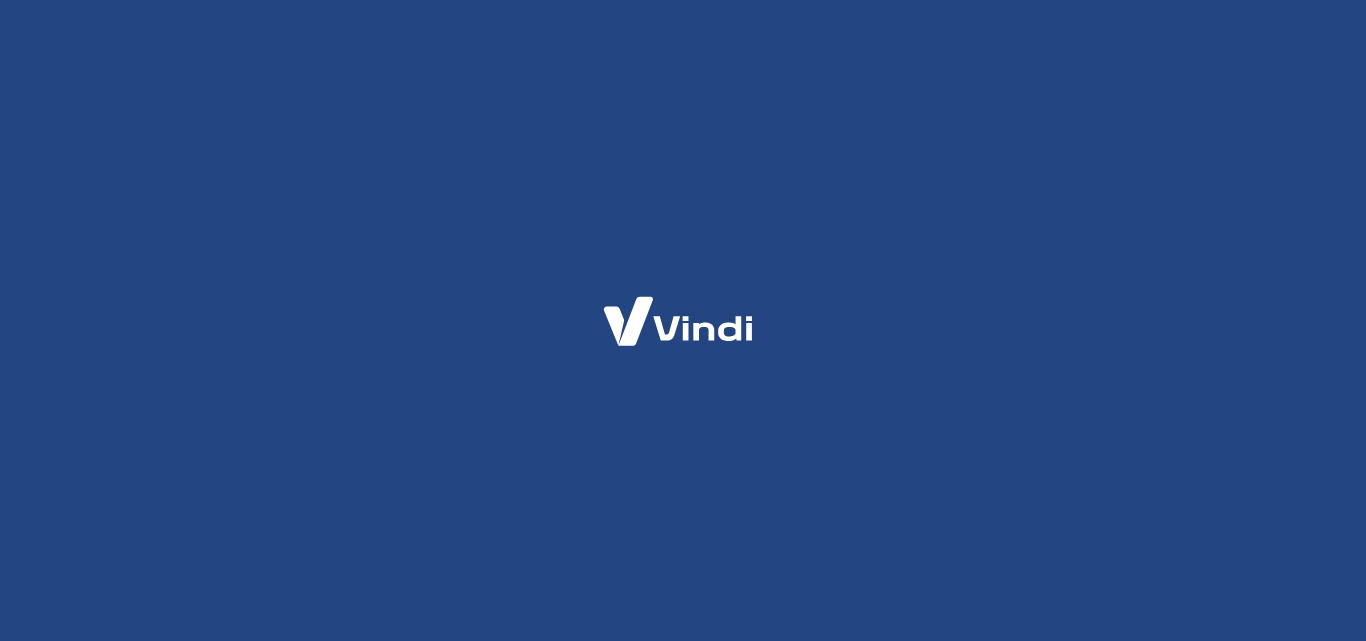 scroll, scrollTop: 0, scrollLeft: 0, axis: both 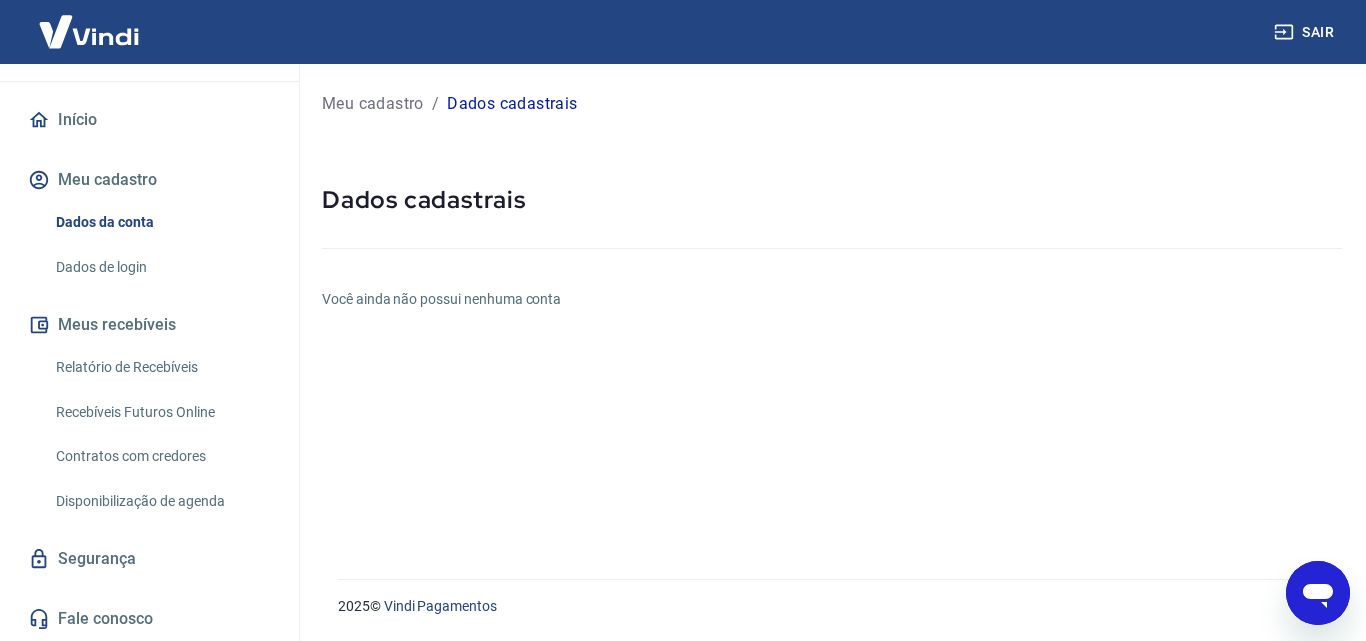 click on "Segurança" at bounding box center (149, 559) 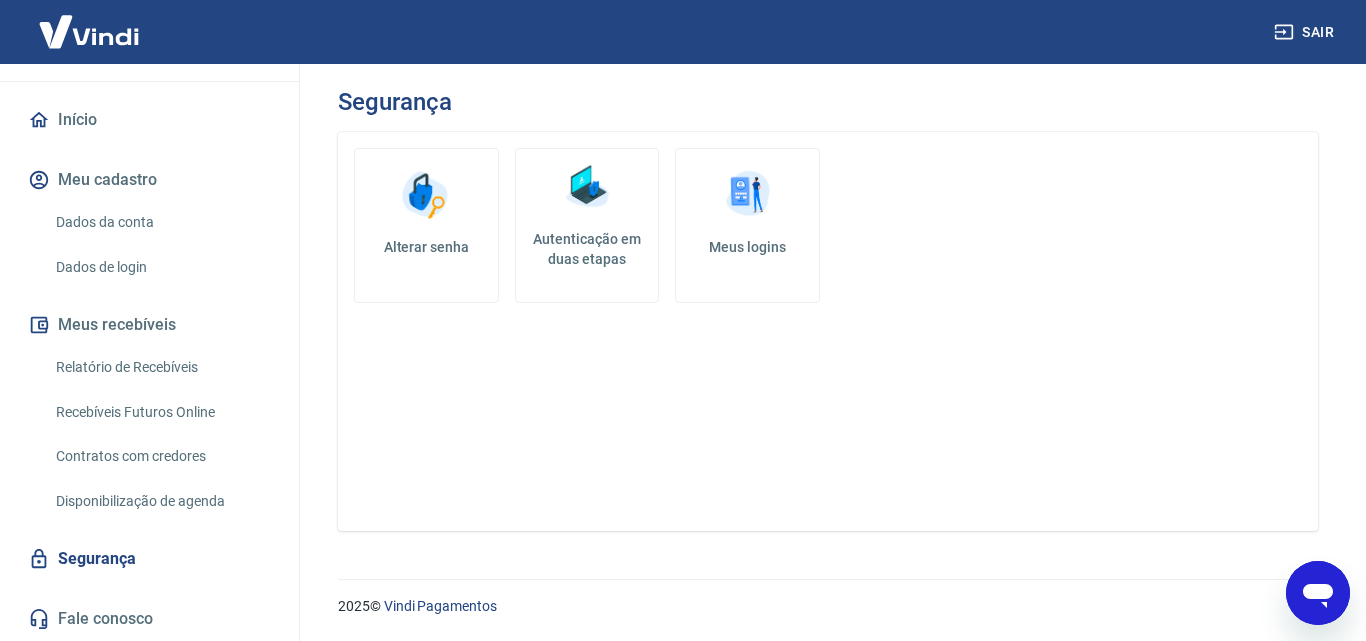 click on "Meu cadastro" at bounding box center (149, 180) 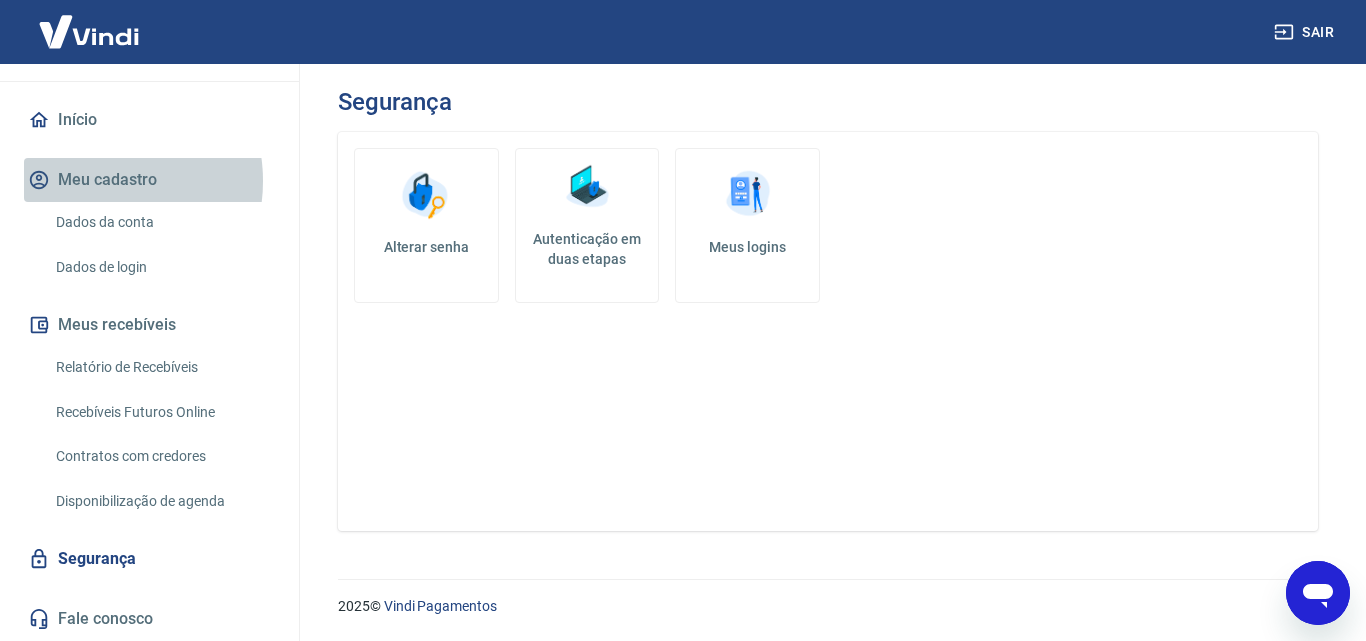 click on "Meu cadastro" at bounding box center (149, 180) 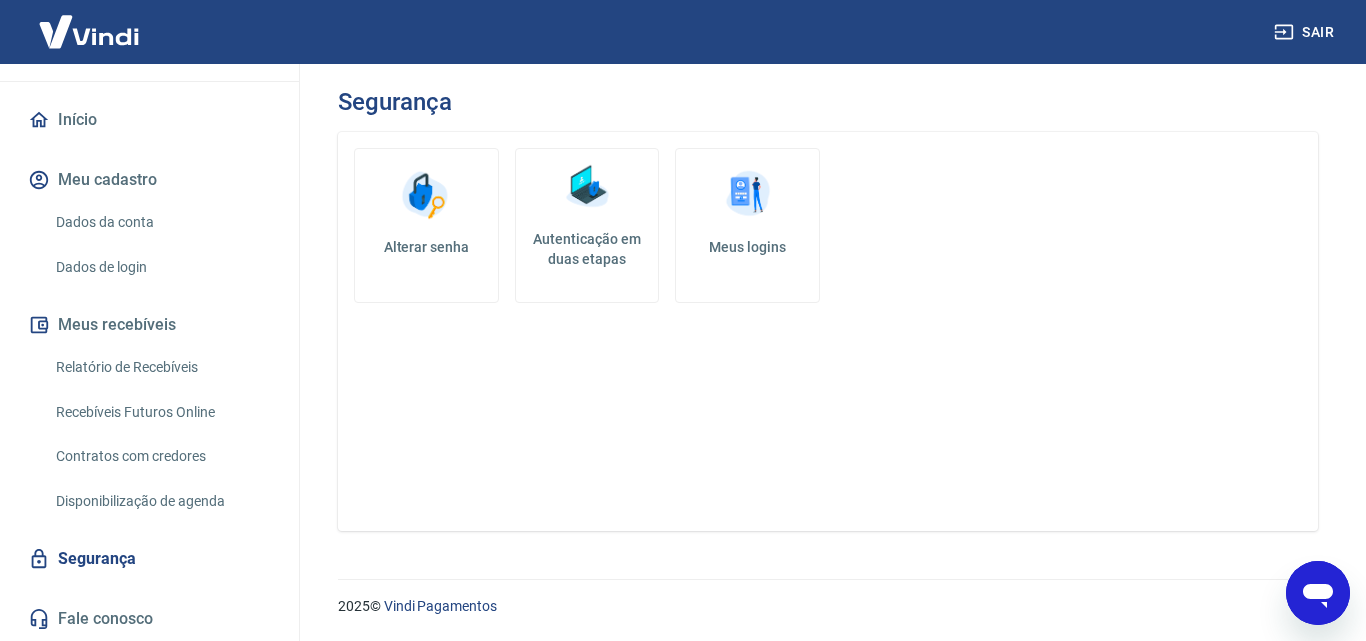 click on "T Tatyane Ferreira Dantas tatyane_dantas@hotmail.com Início Meu cadastro Dados da conta Dados de login Meus recebíveis Relatório de Recebíveis Recebíveis Futuros Online Contratos com credores Disponibilização de agenda Segurança Fale conosco" at bounding box center [149, 276] 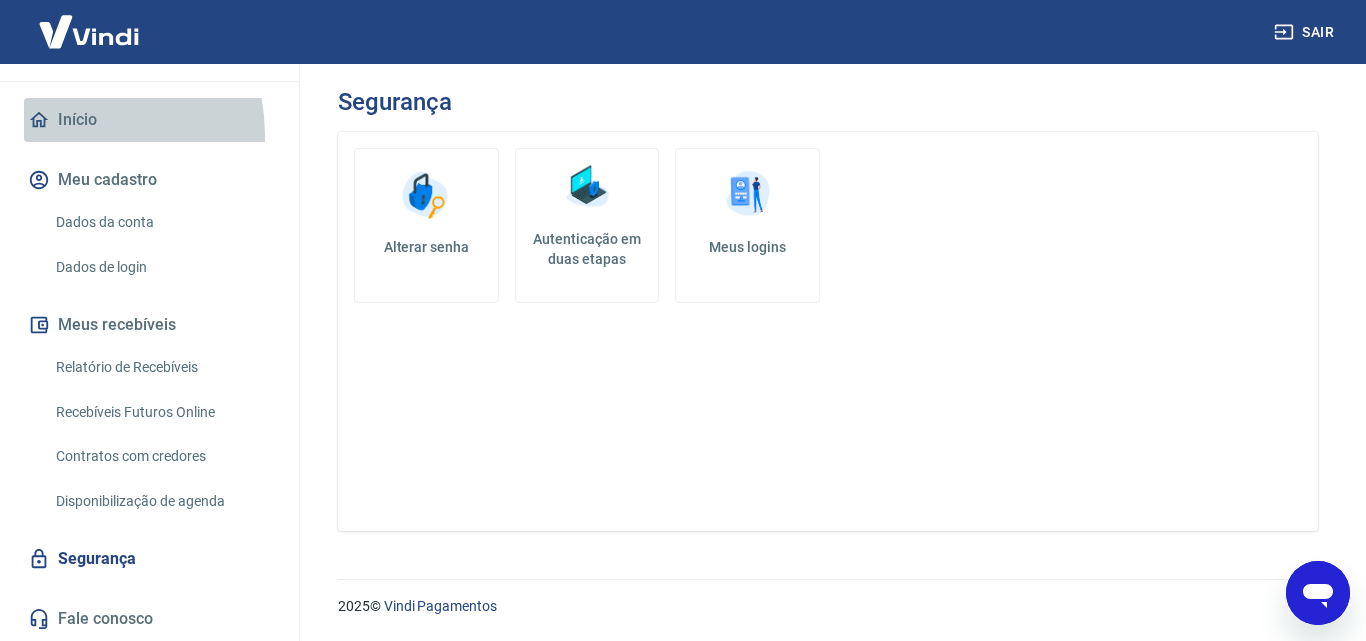 click on "Início" at bounding box center (149, 120) 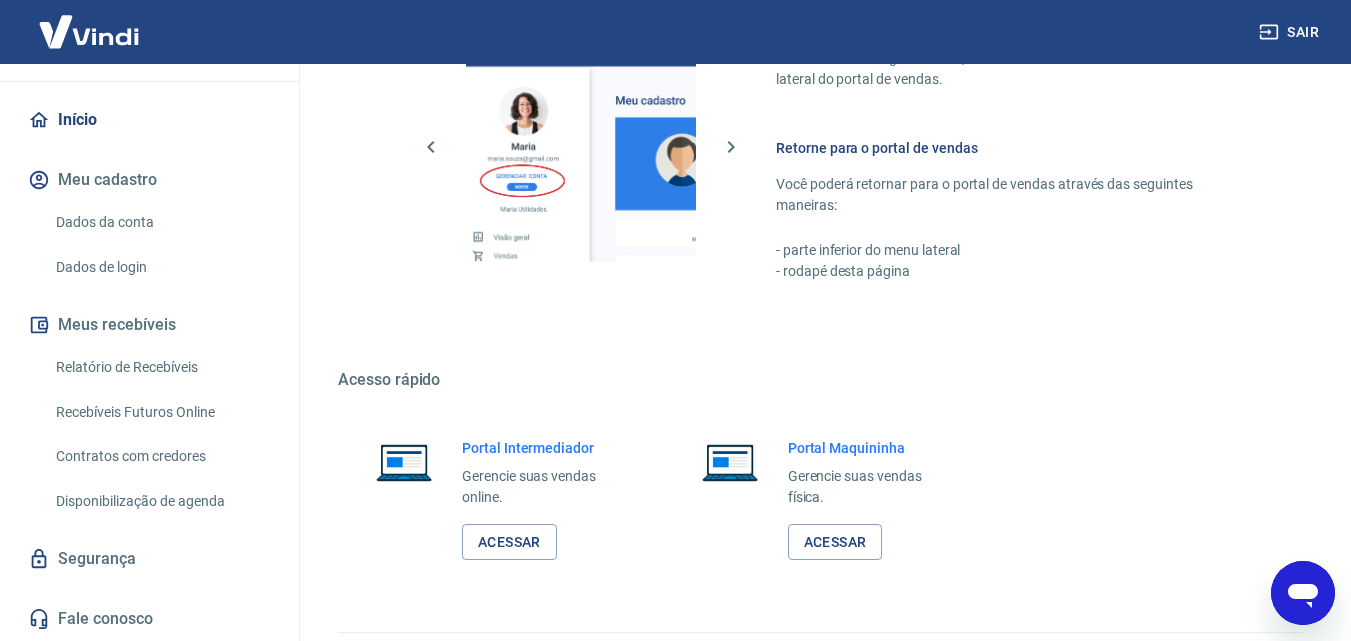 scroll, scrollTop: 1207, scrollLeft: 0, axis: vertical 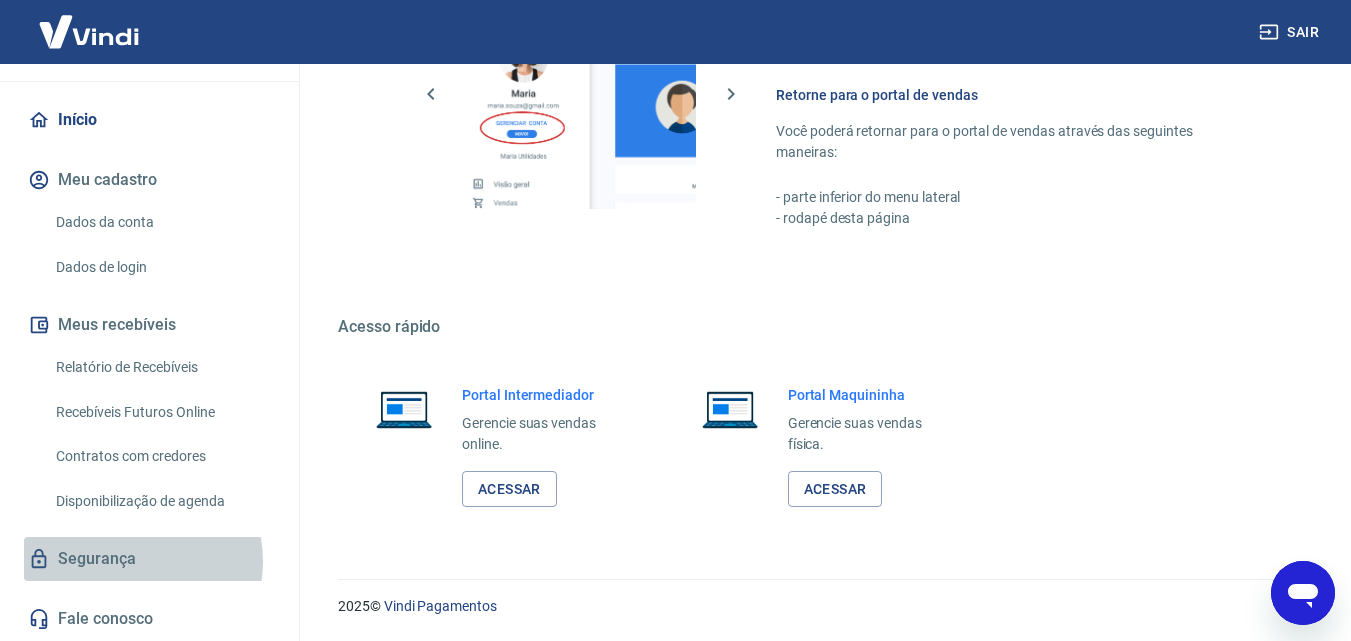 click on "Segurança" at bounding box center (149, 559) 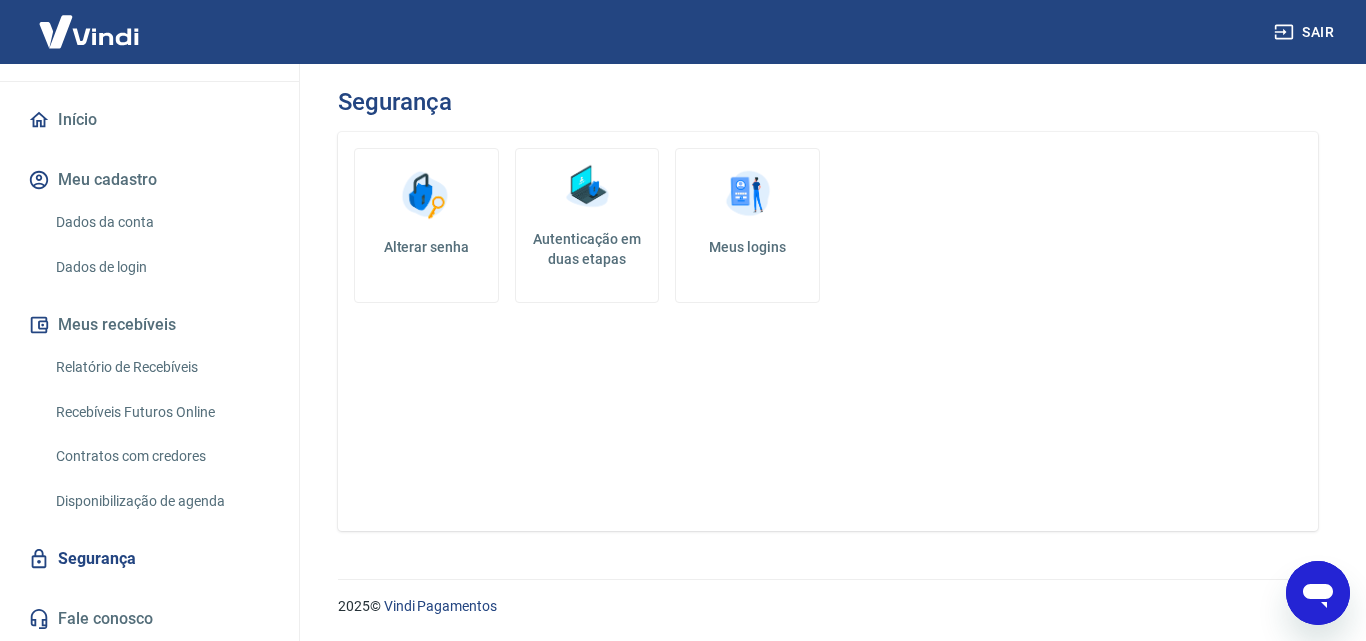 click on "Meus logins" at bounding box center [747, 247] 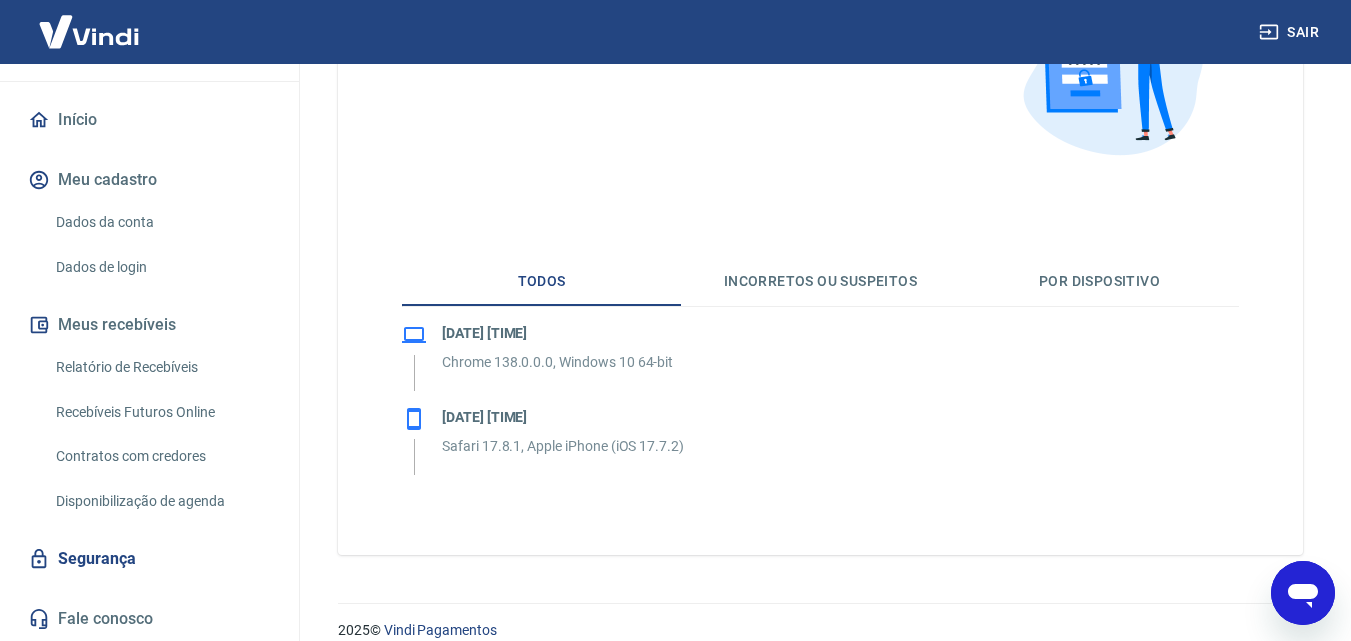 scroll, scrollTop: 276, scrollLeft: 0, axis: vertical 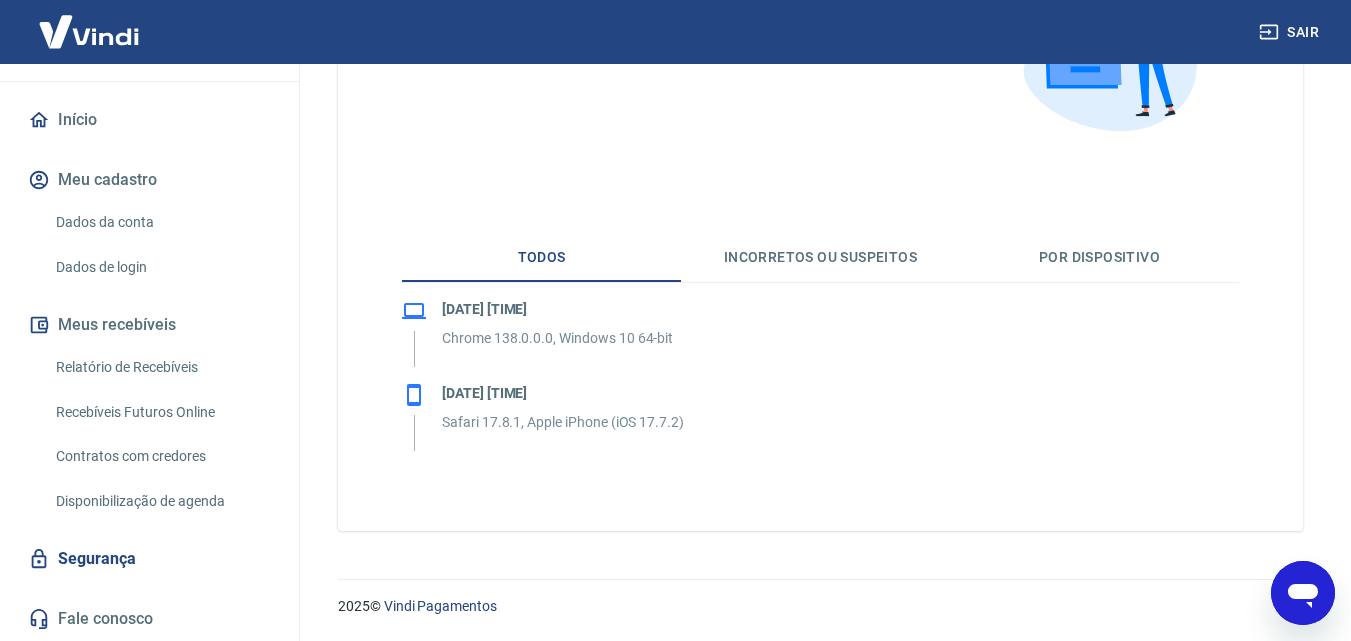 click on "Incorretos ou suspeitos" at bounding box center (820, 258) 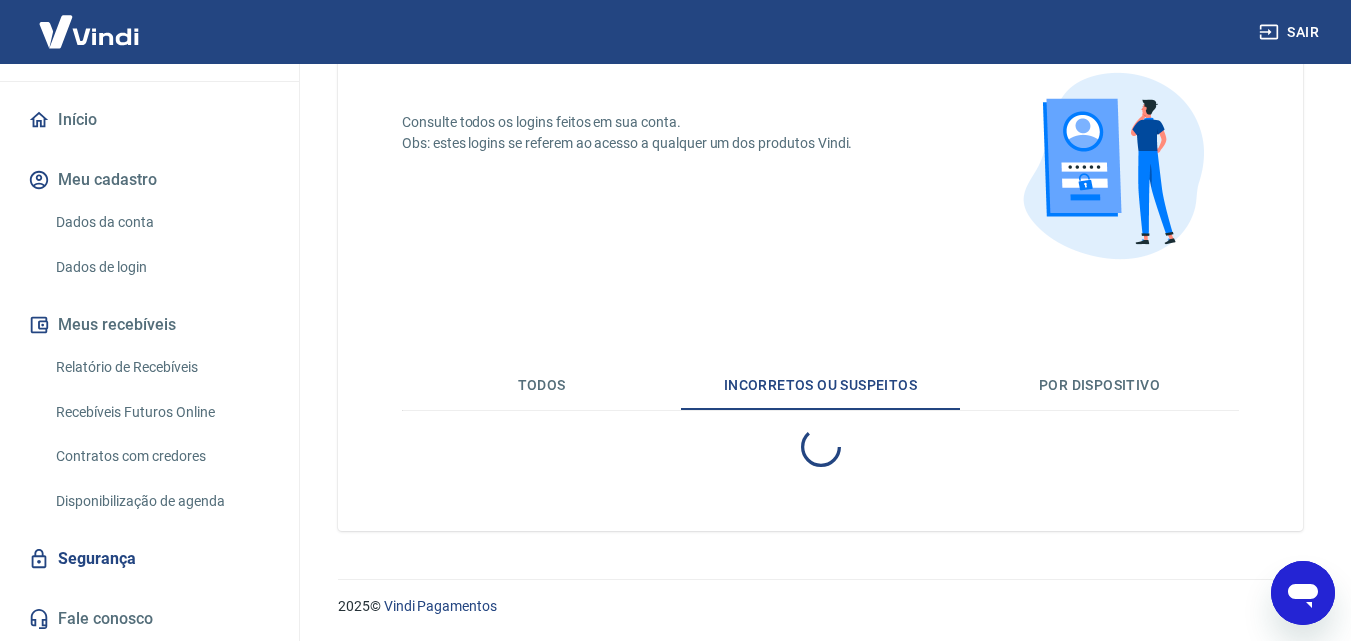 scroll, scrollTop: 129, scrollLeft: 0, axis: vertical 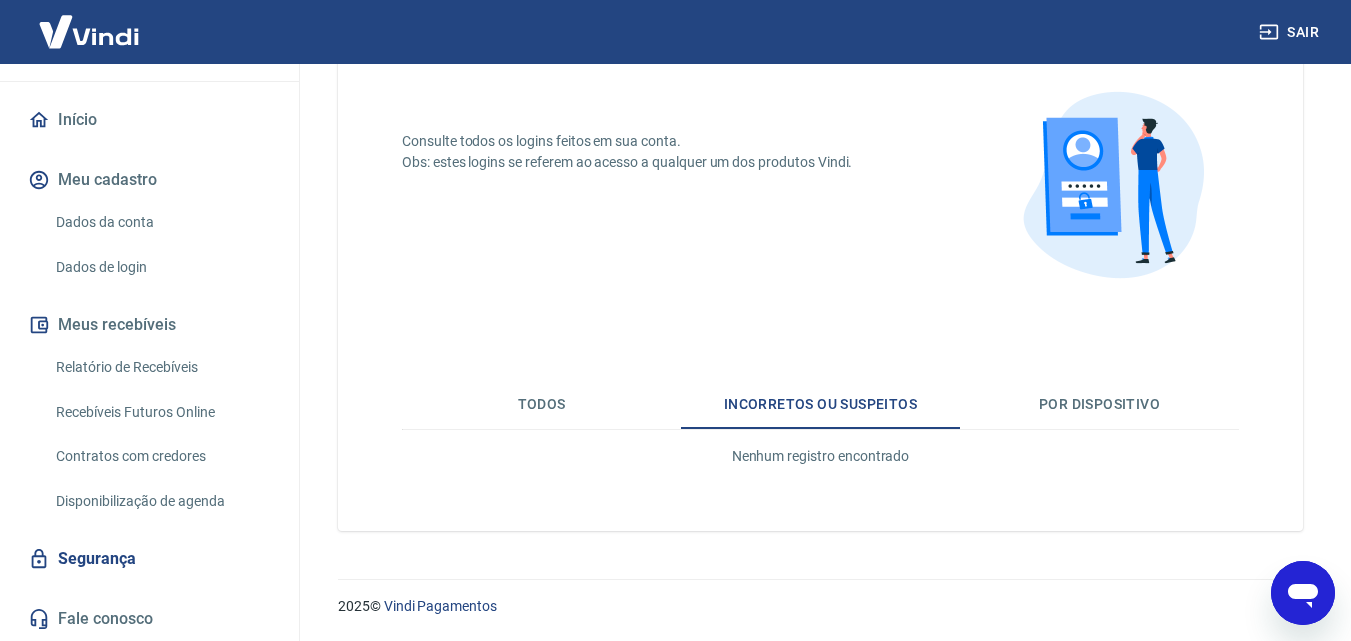click on "Por dispositivo" at bounding box center [1099, 405] 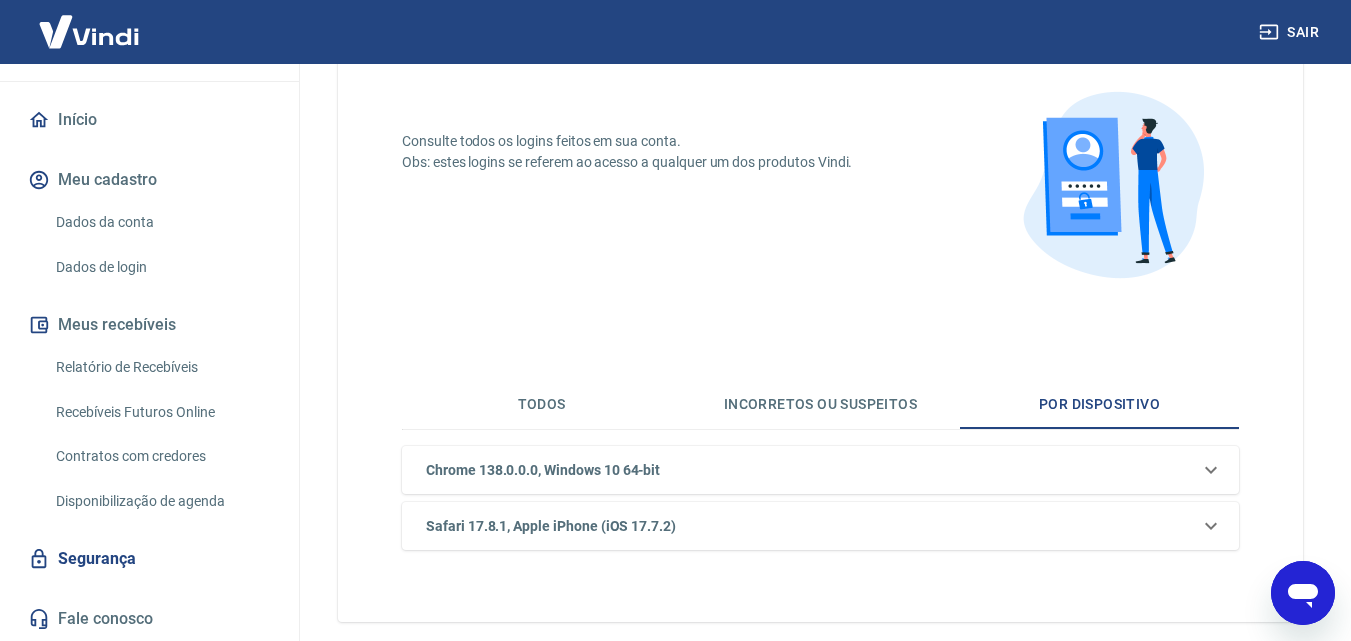 click on "Chrome 138.0.0.0, Windows 10 64-bit" at bounding box center [808, 470] 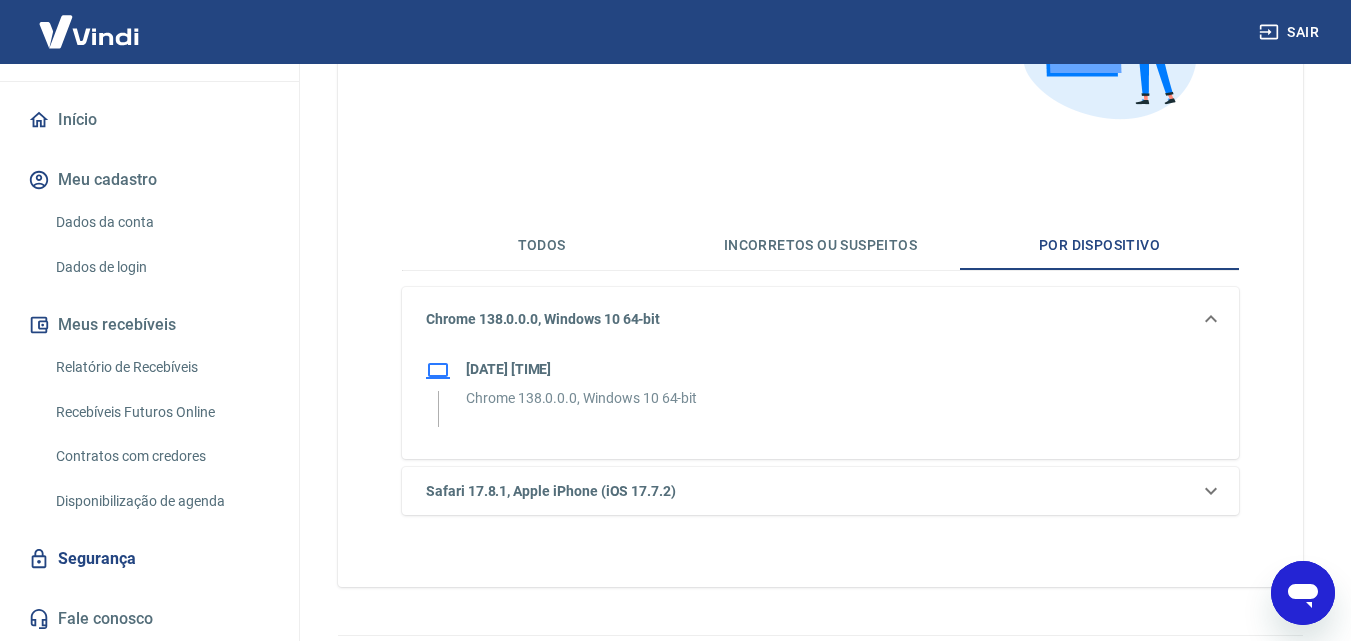 scroll, scrollTop: 329, scrollLeft: 0, axis: vertical 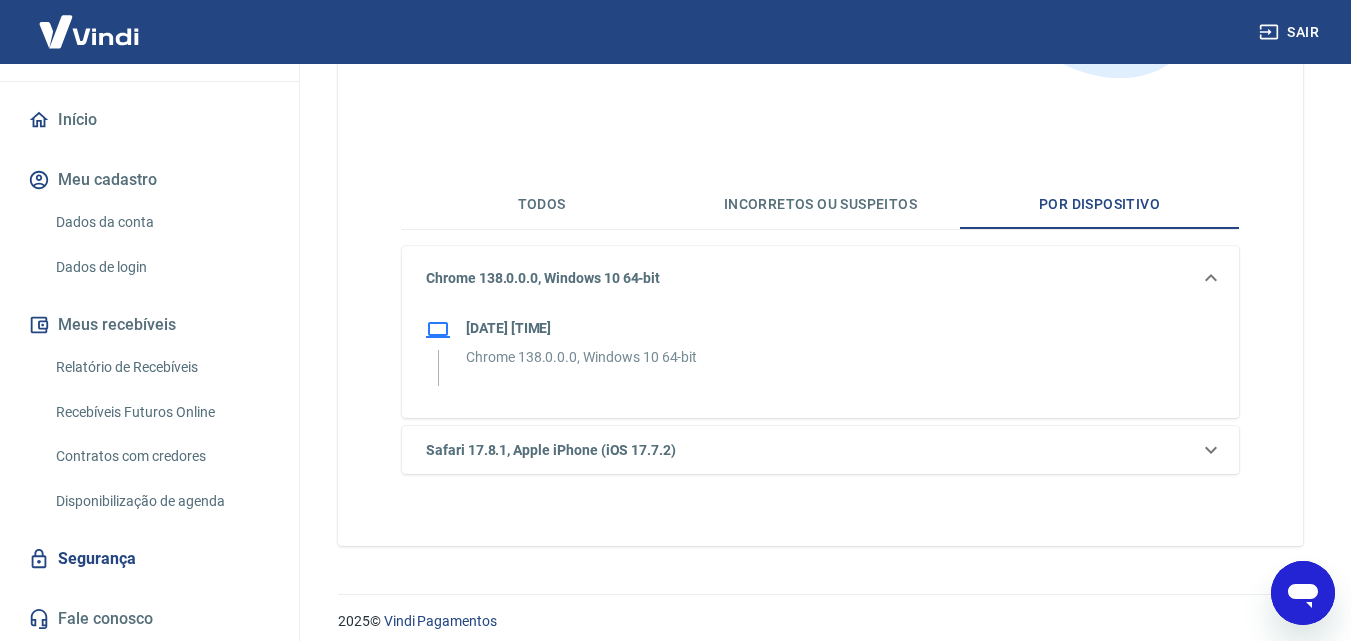 click on "Safari 17.8.1, Apple iPhone (iOS 17.7.2)" at bounding box center [820, 278] 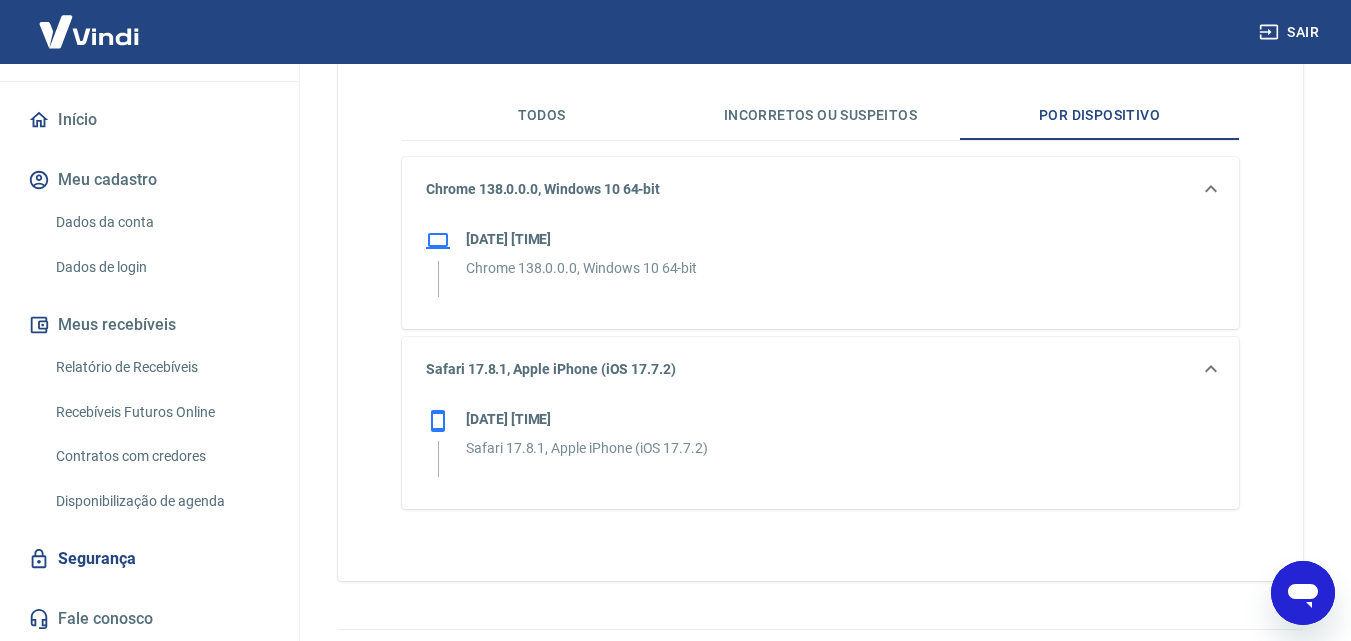 scroll, scrollTop: 468, scrollLeft: 0, axis: vertical 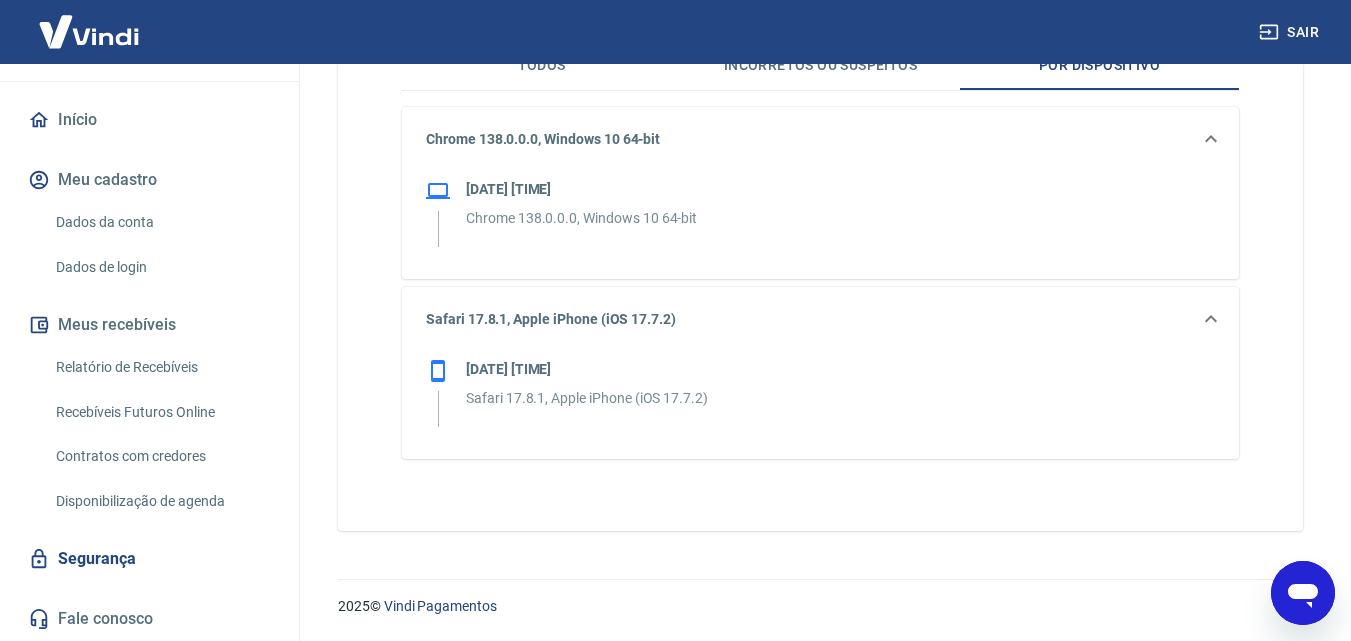click on "Fale conosco" at bounding box center [149, 619] 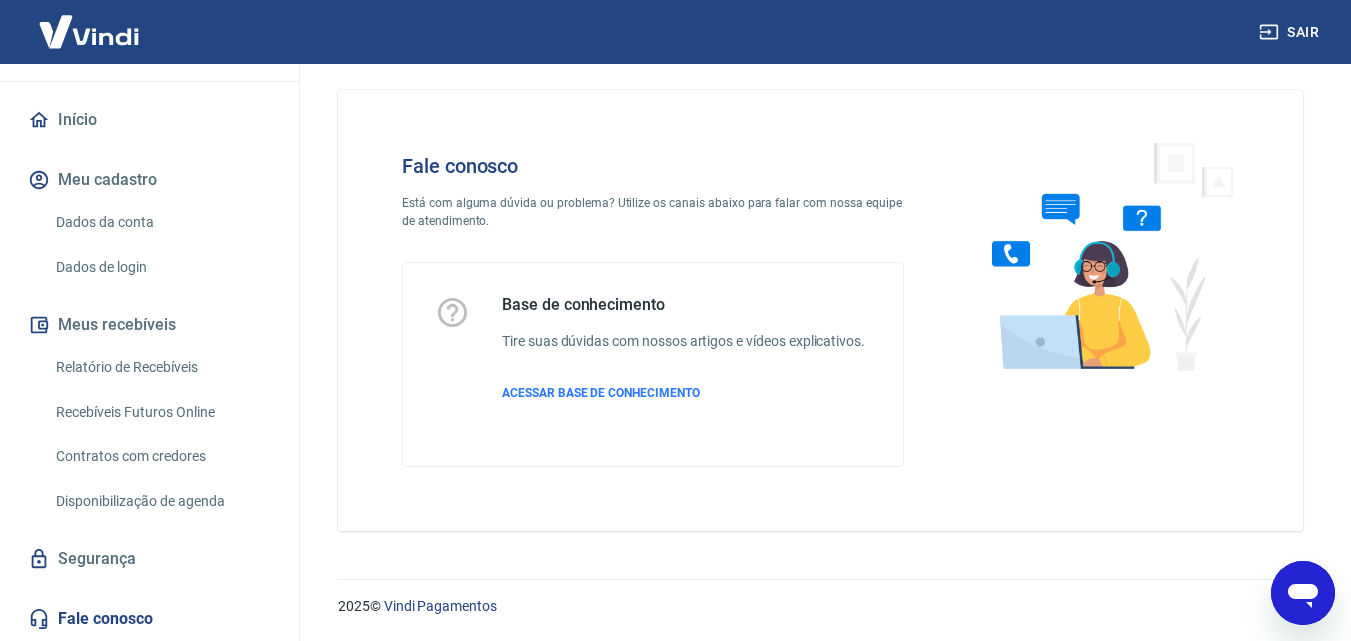 scroll, scrollTop: 14, scrollLeft: 0, axis: vertical 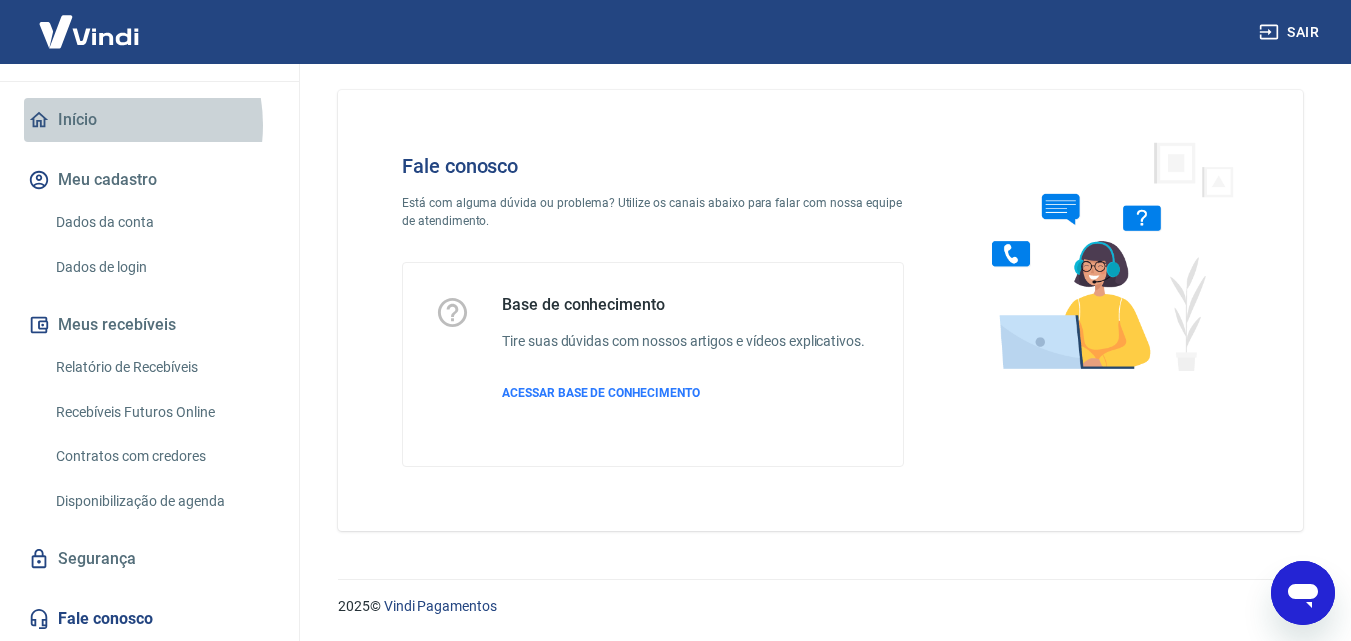 click on "Início" at bounding box center [149, 120] 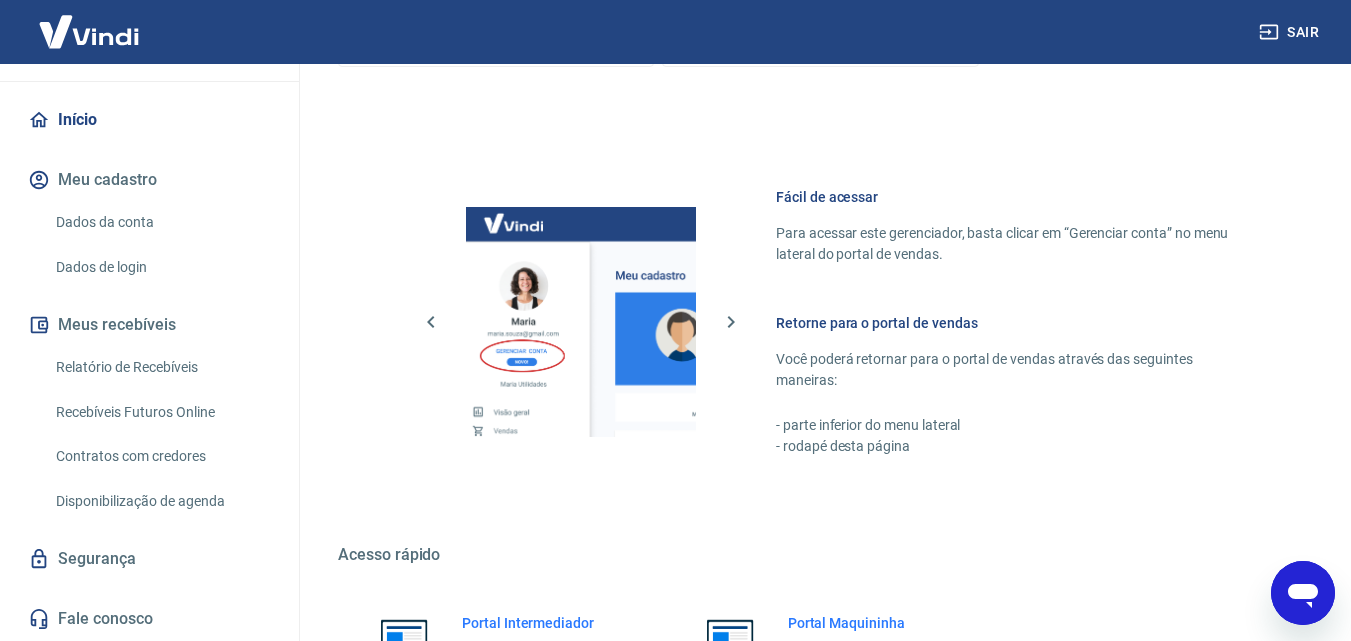 scroll, scrollTop: 507, scrollLeft: 0, axis: vertical 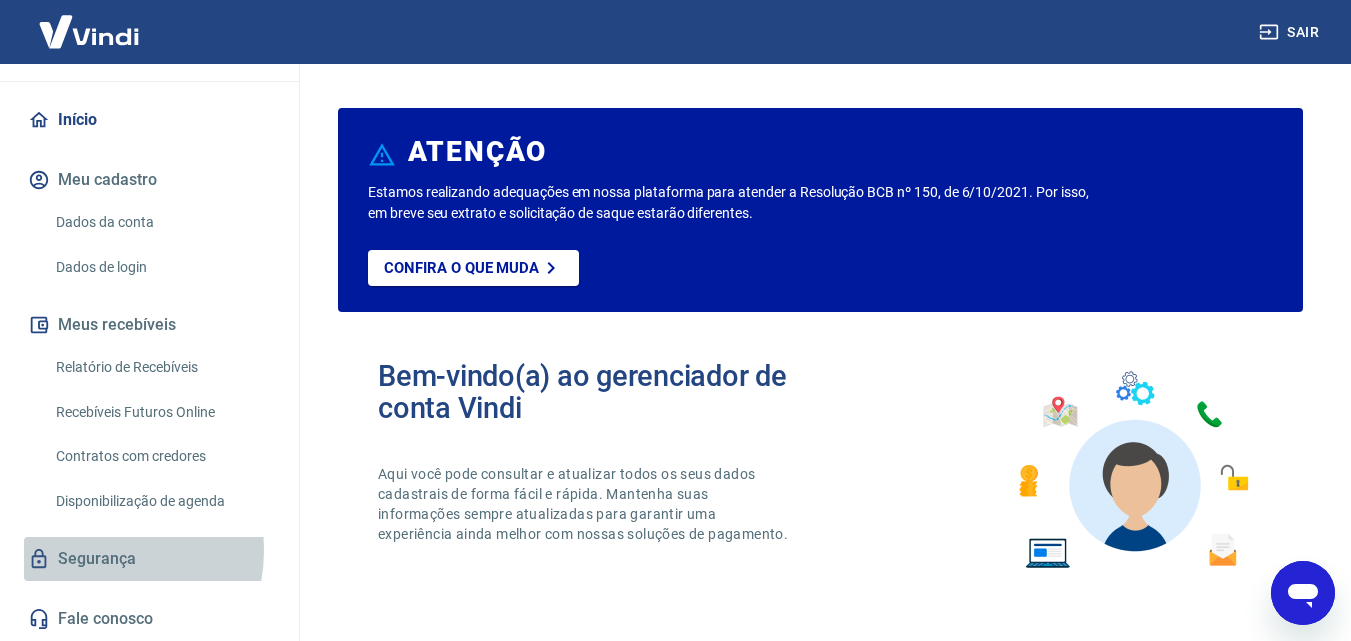click on "Segurança" at bounding box center [149, 559] 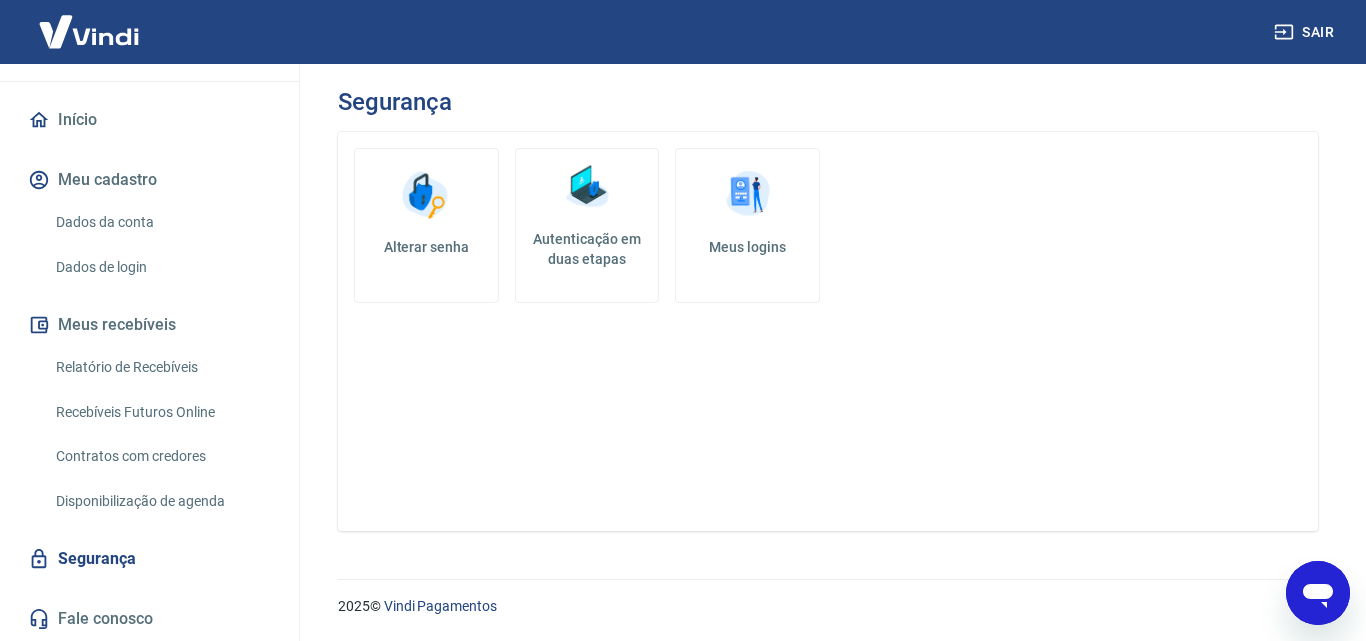click on "Alterar senha" at bounding box center (426, 247) 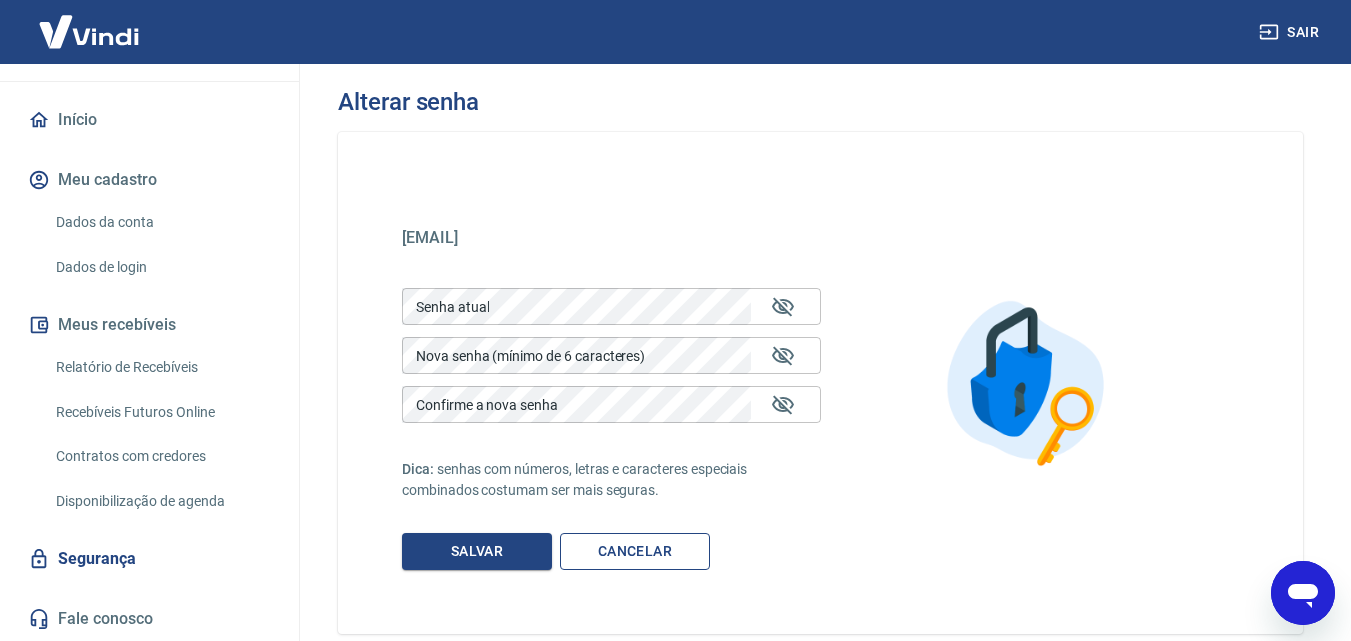 click on "Cancelar" at bounding box center (635, 551) 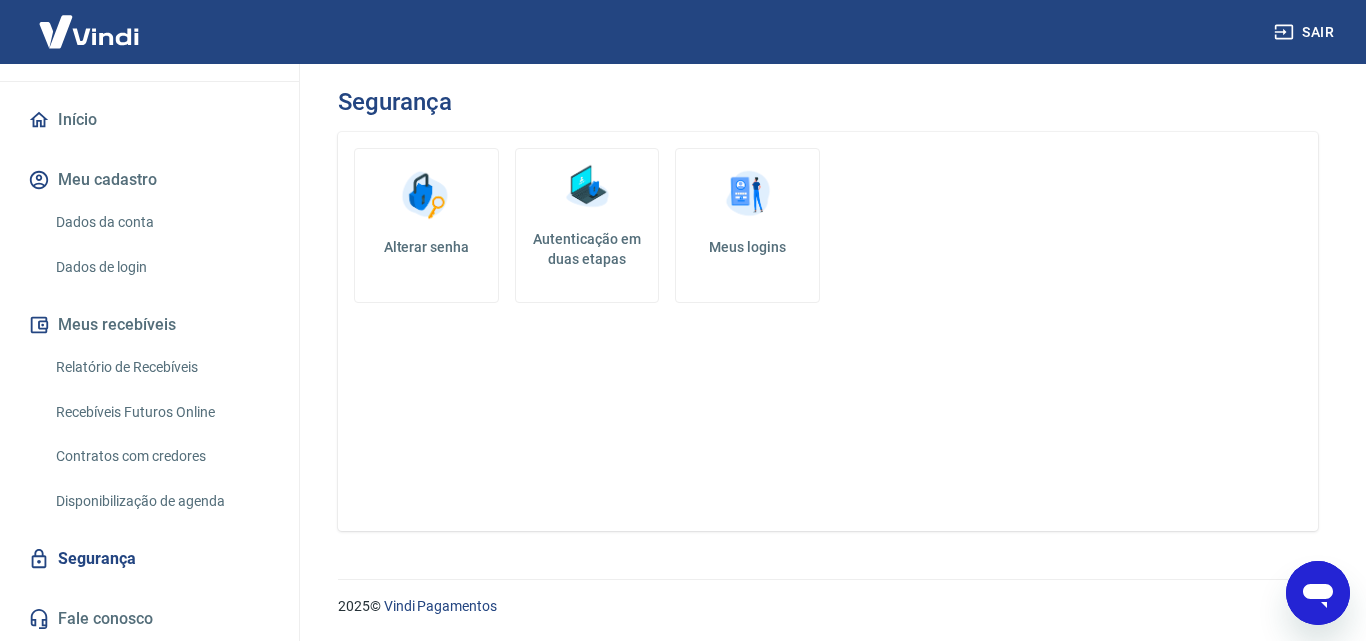 click on "Autenticação em duas etapas" at bounding box center (587, 249) 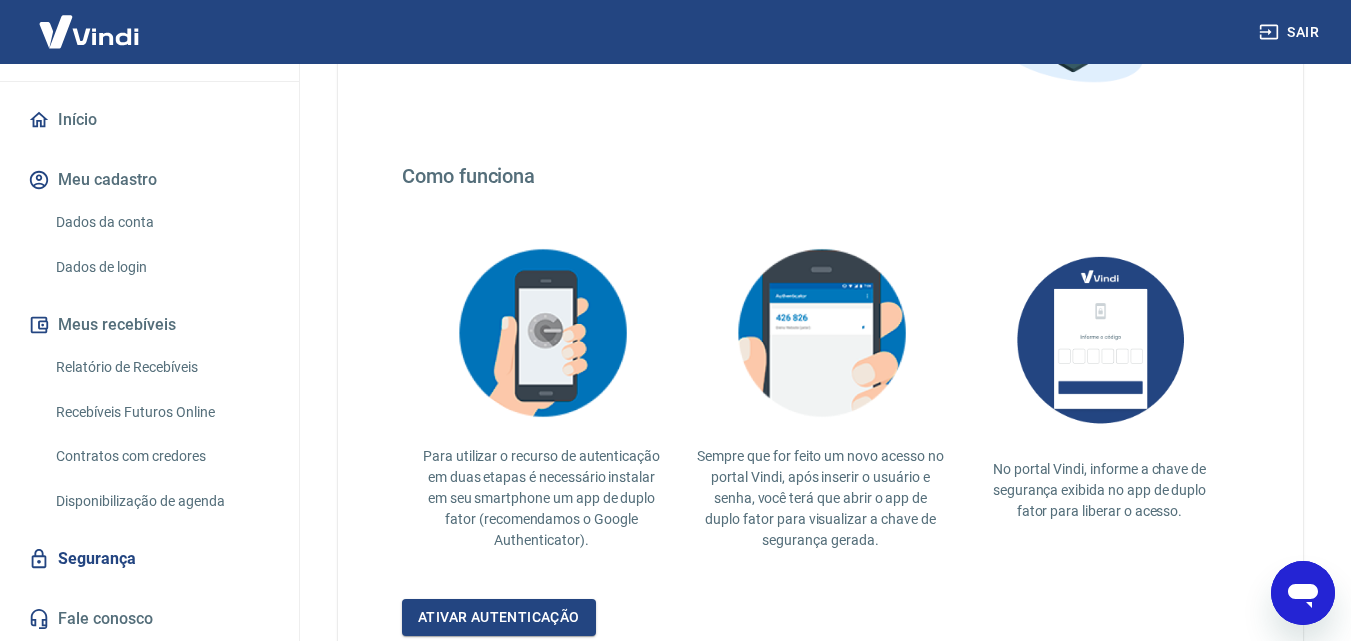 scroll, scrollTop: 465, scrollLeft: 0, axis: vertical 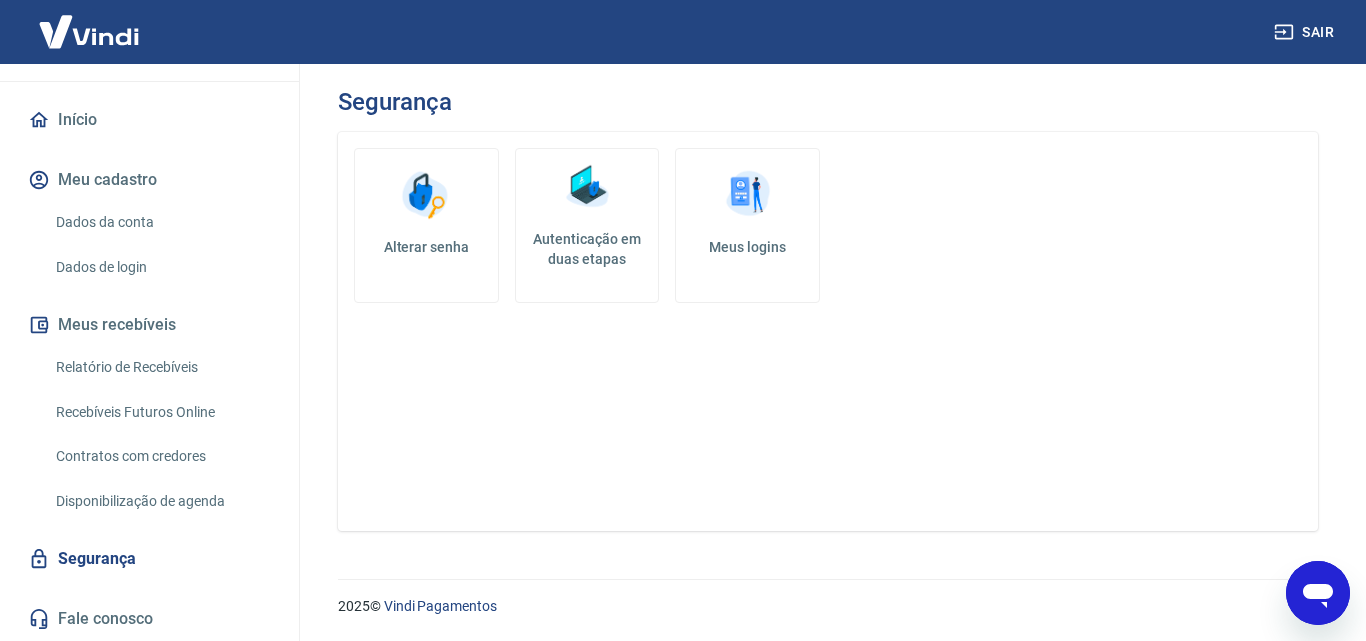 click on "Autenticação em duas etapas" at bounding box center [587, 249] 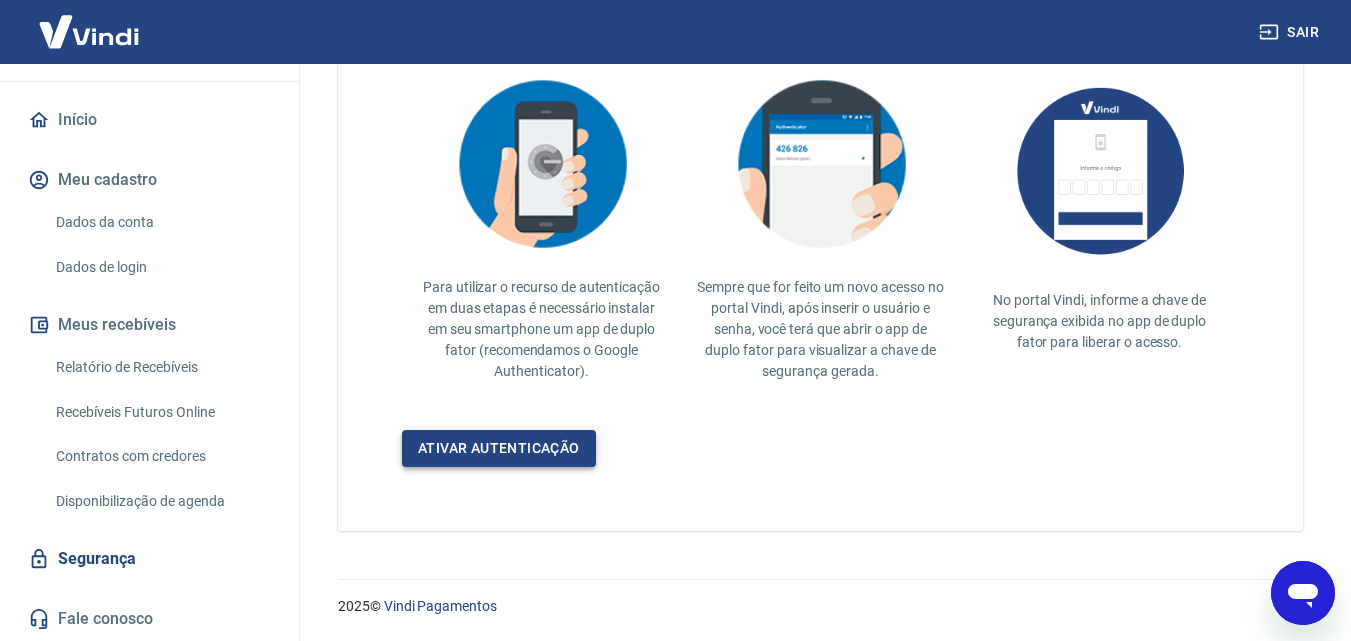 click on "Ativar autenticação" at bounding box center (499, 448) 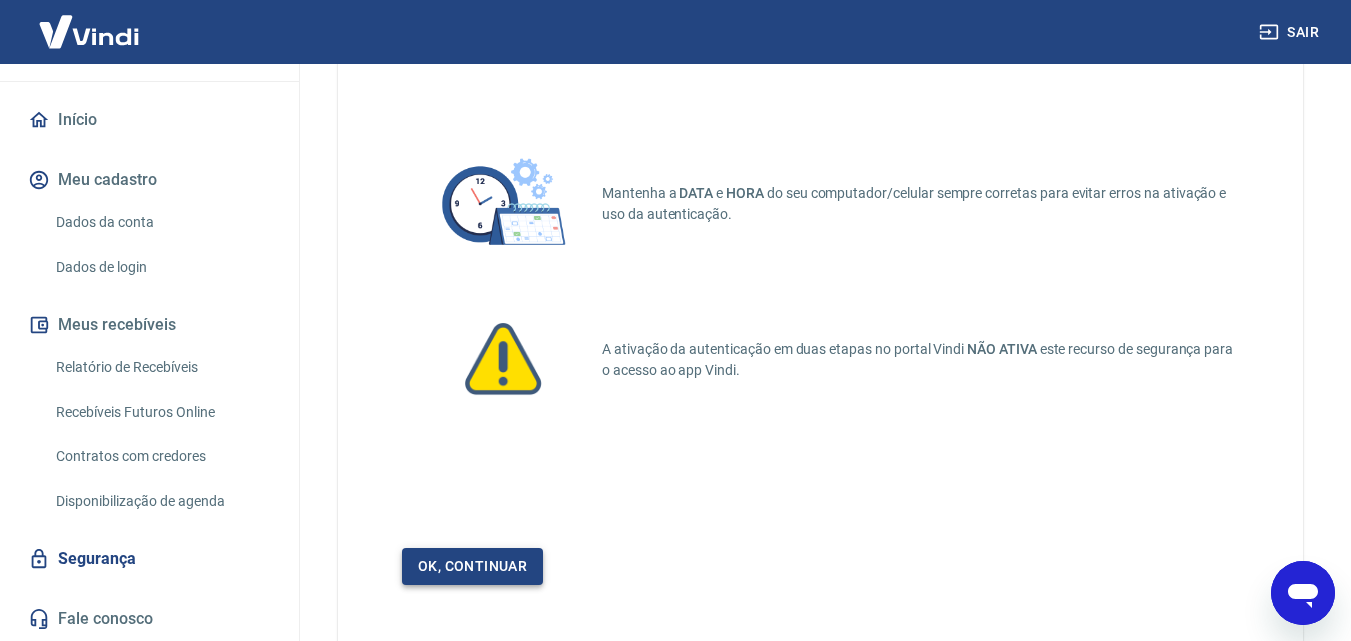 scroll, scrollTop: 190, scrollLeft: 0, axis: vertical 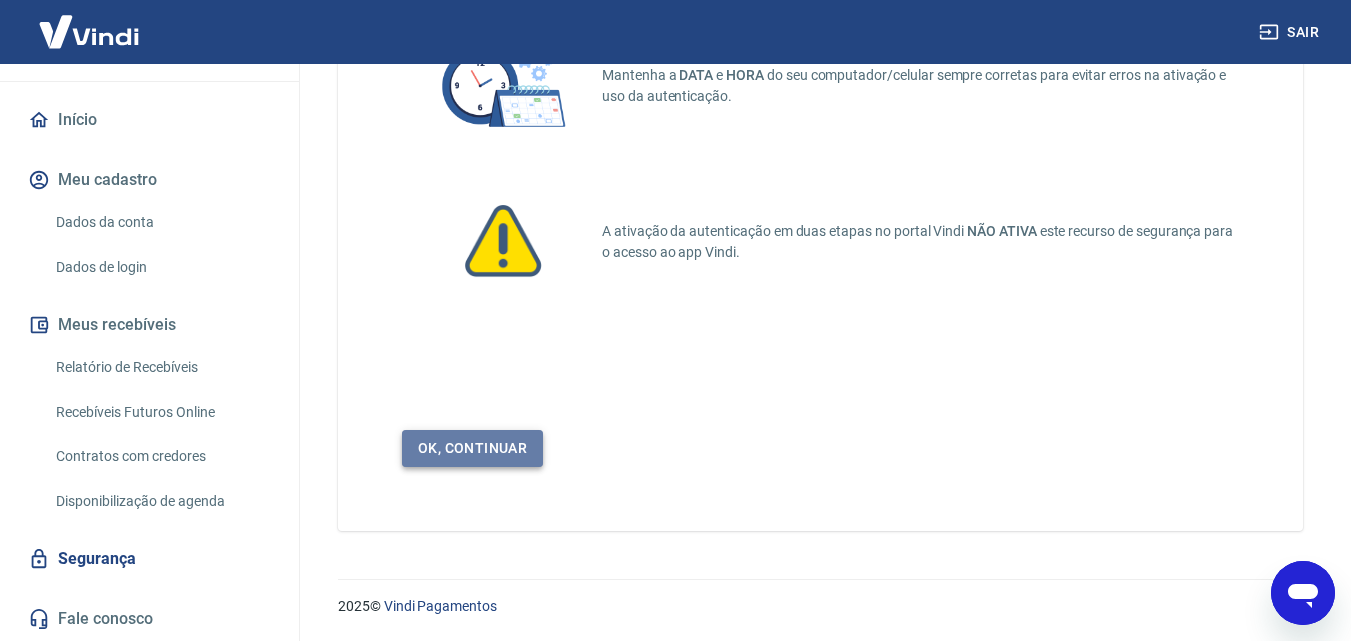 click on "Ok, continuar" at bounding box center (472, 448) 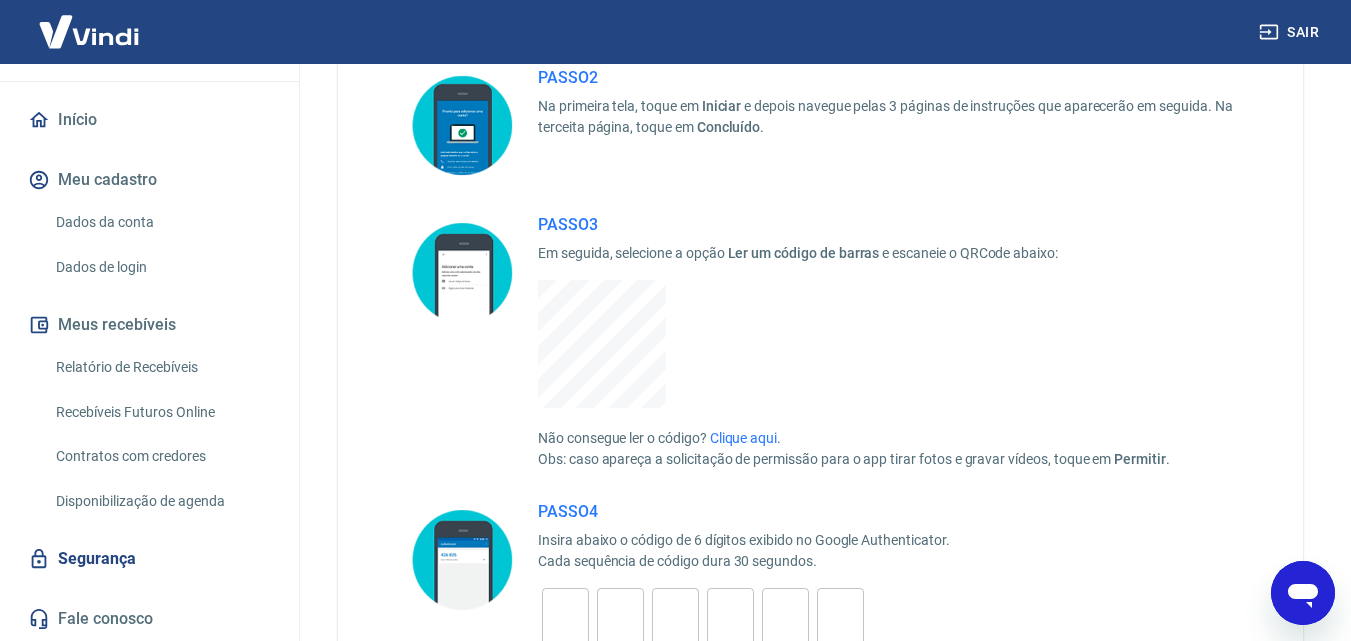 scroll, scrollTop: 400, scrollLeft: 0, axis: vertical 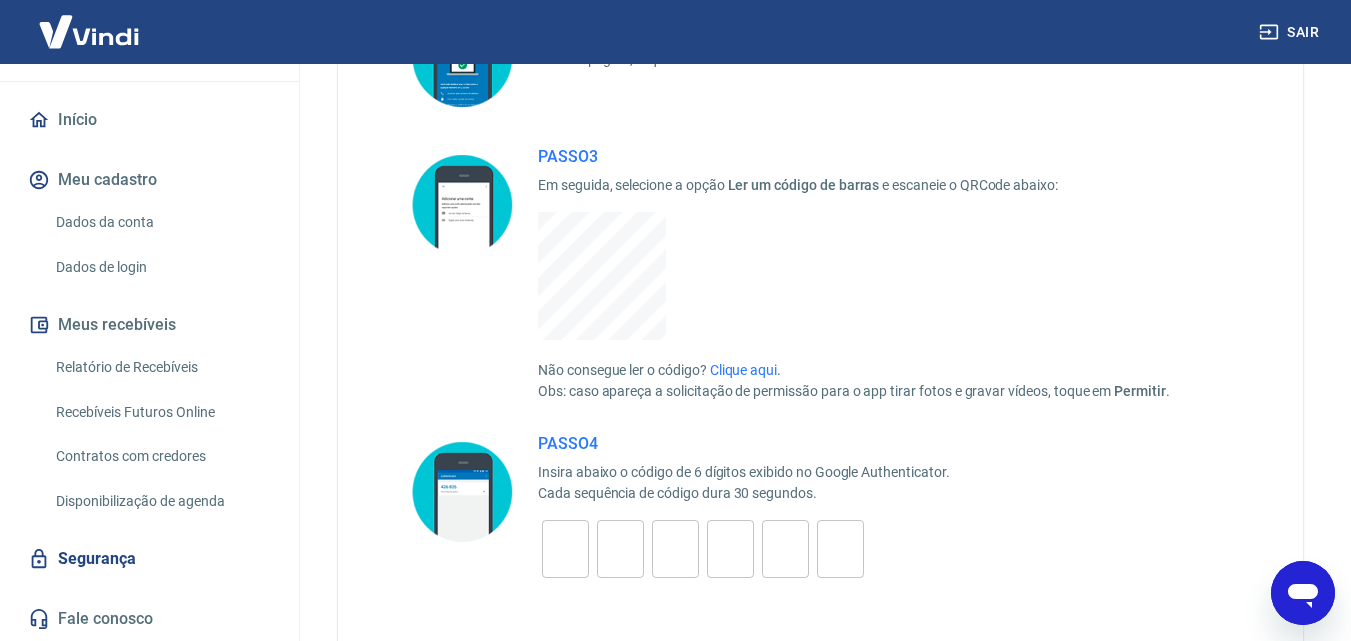 click at bounding box center [565, 549] 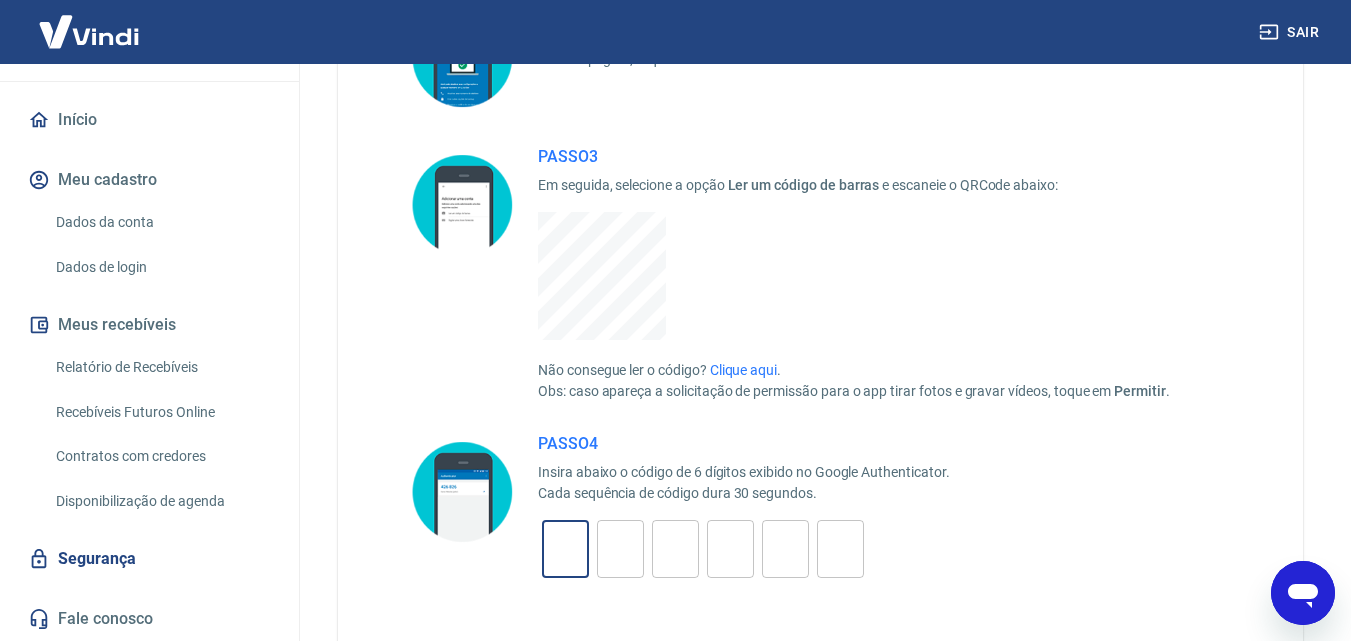 type on "0" 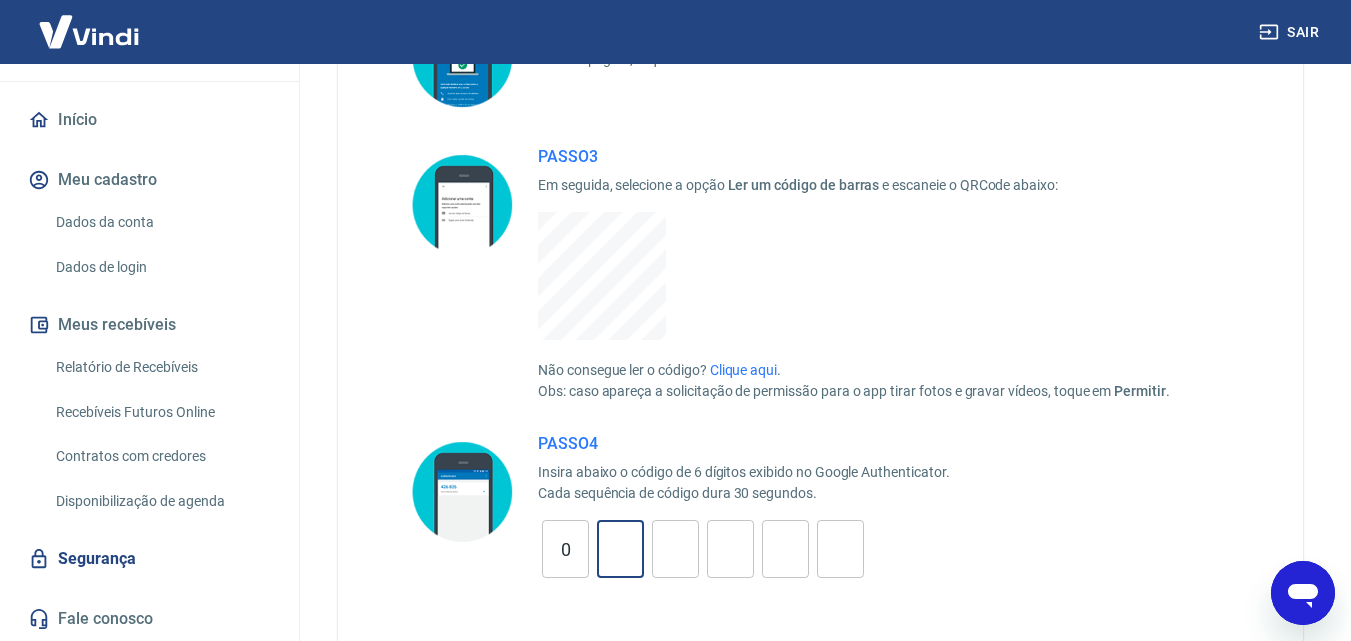type on "7" 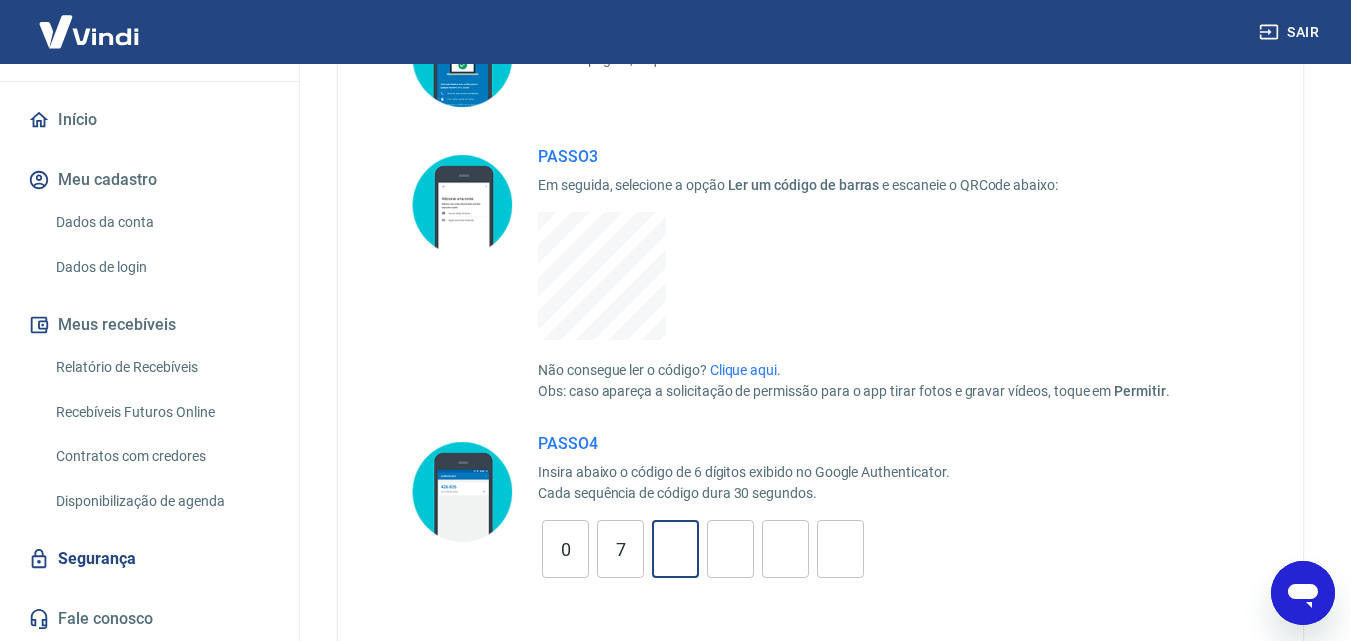 type on "3" 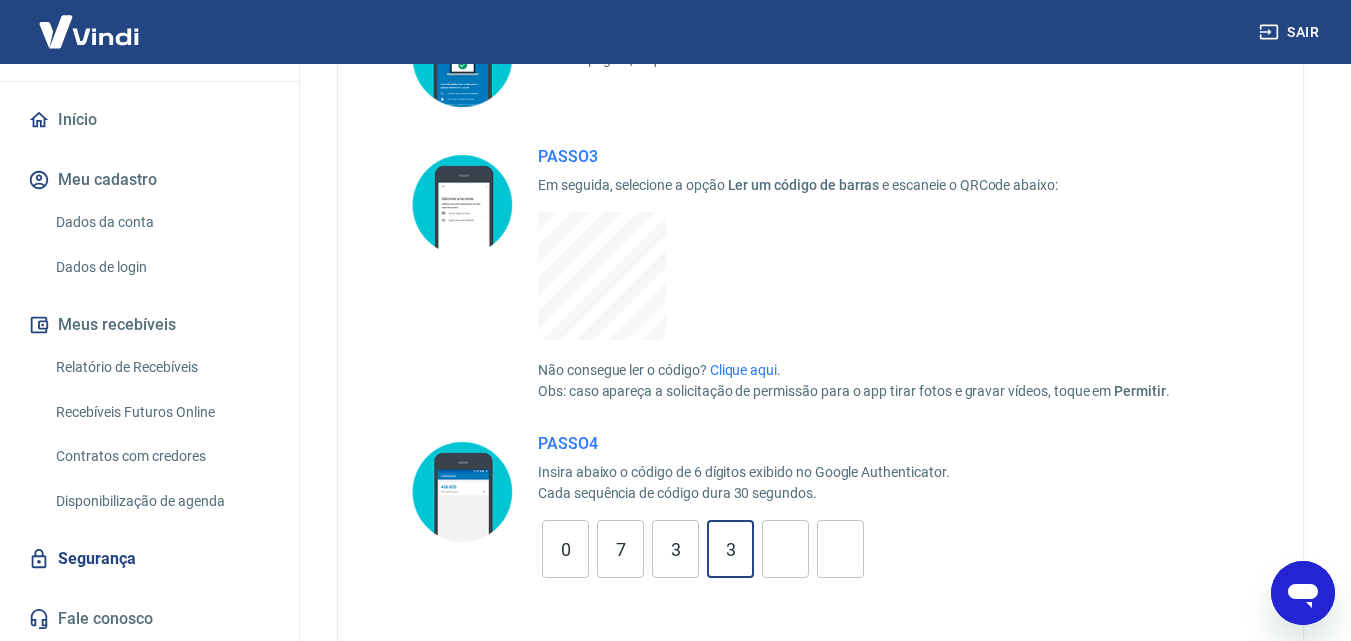 type on "3" 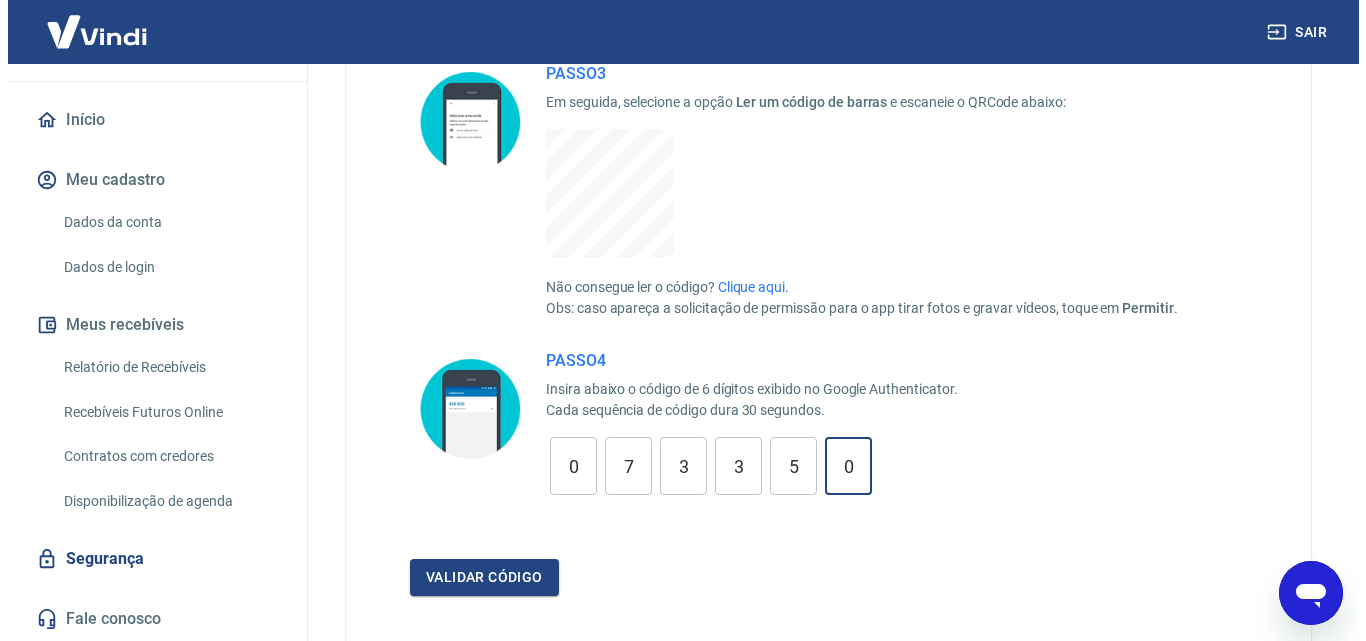 scroll, scrollTop: 612, scrollLeft: 0, axis: vertical 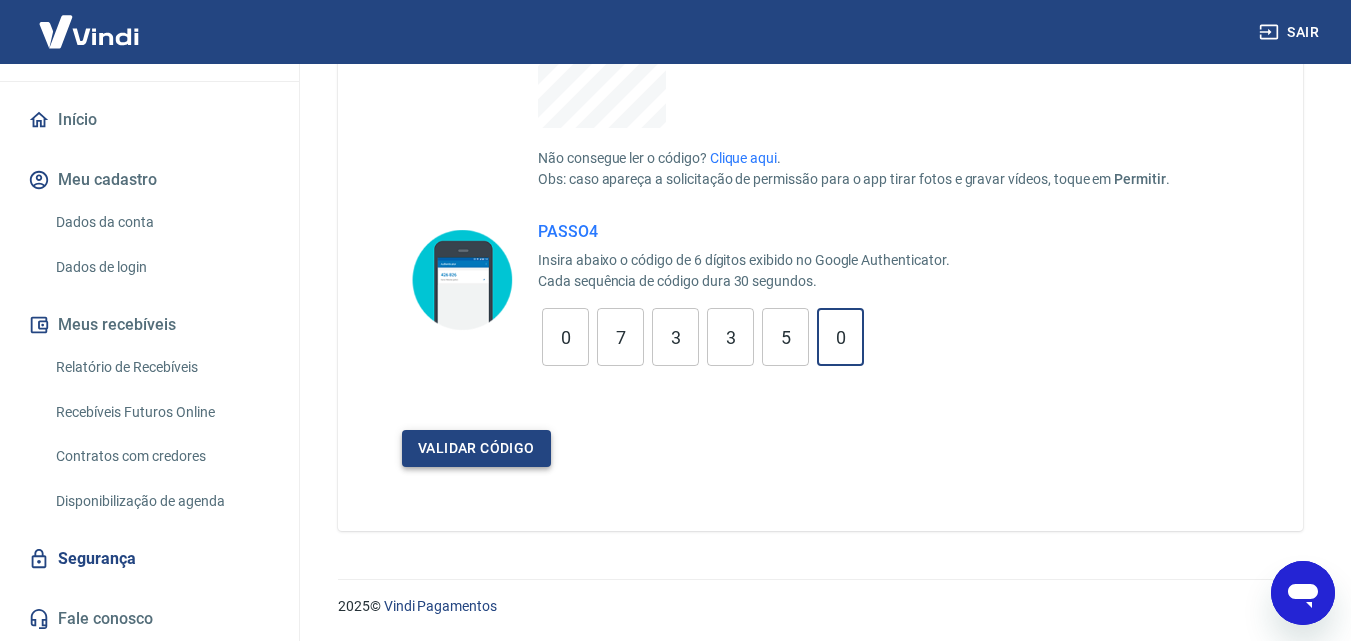 type on "0" 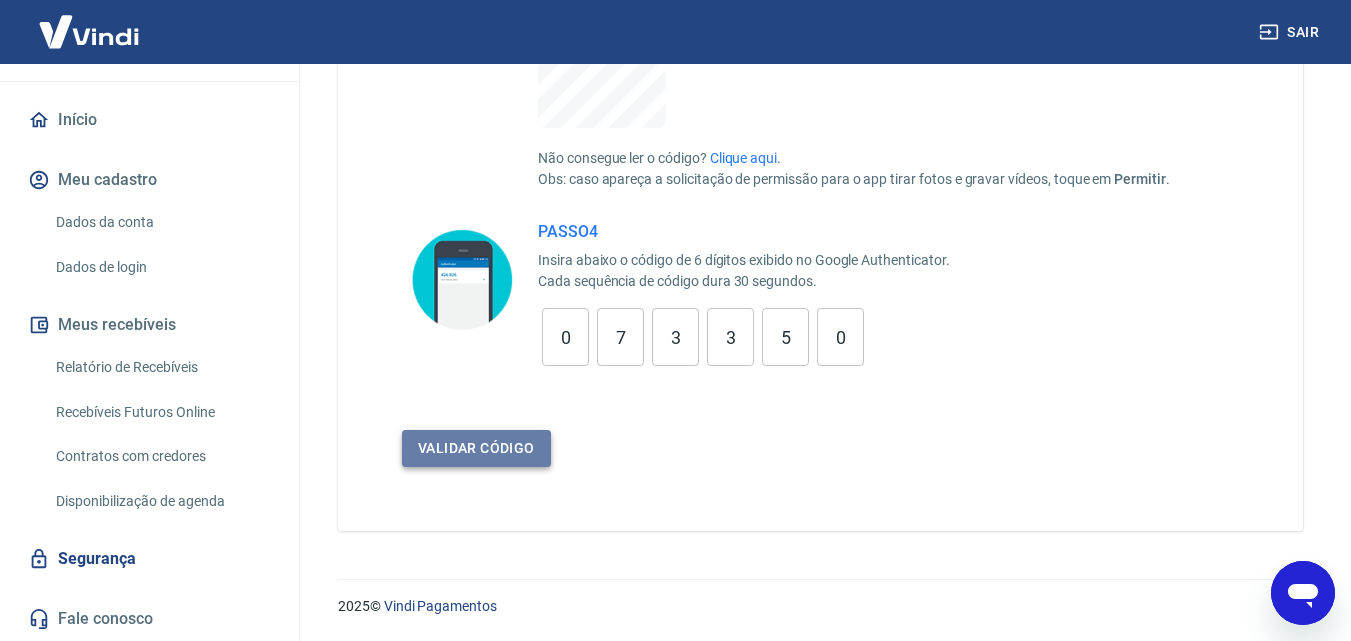 click on "Validar código" at bounding box center [476, 448] 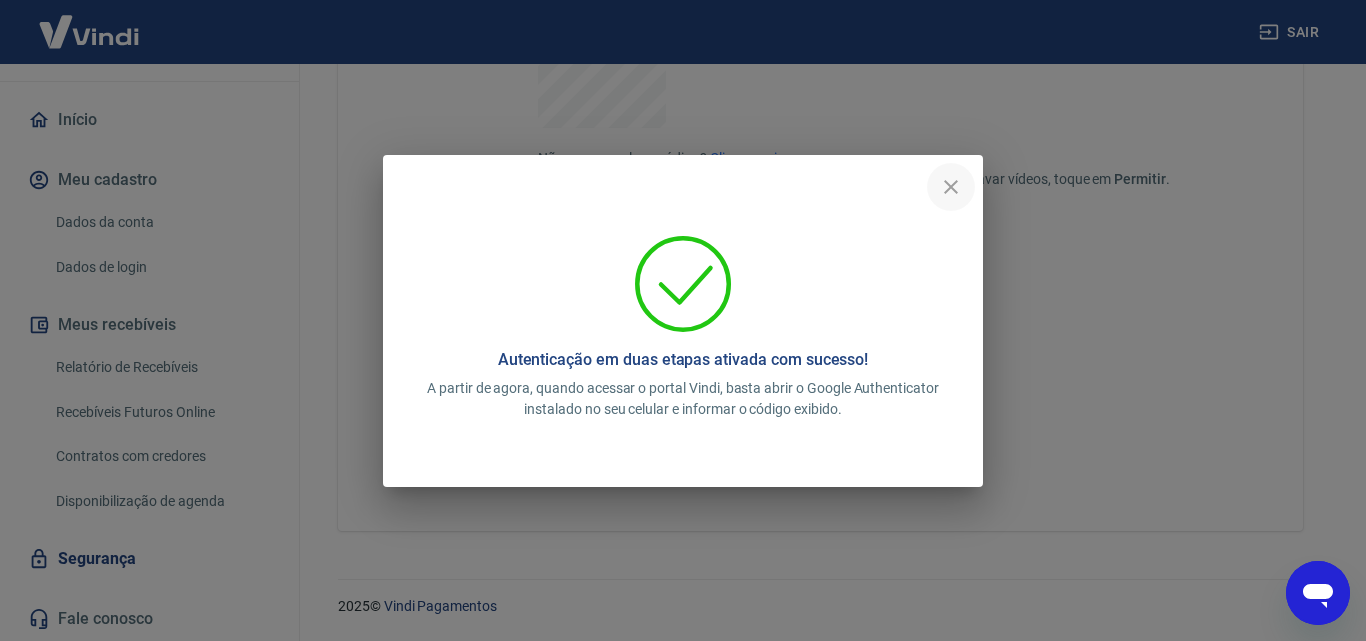 click 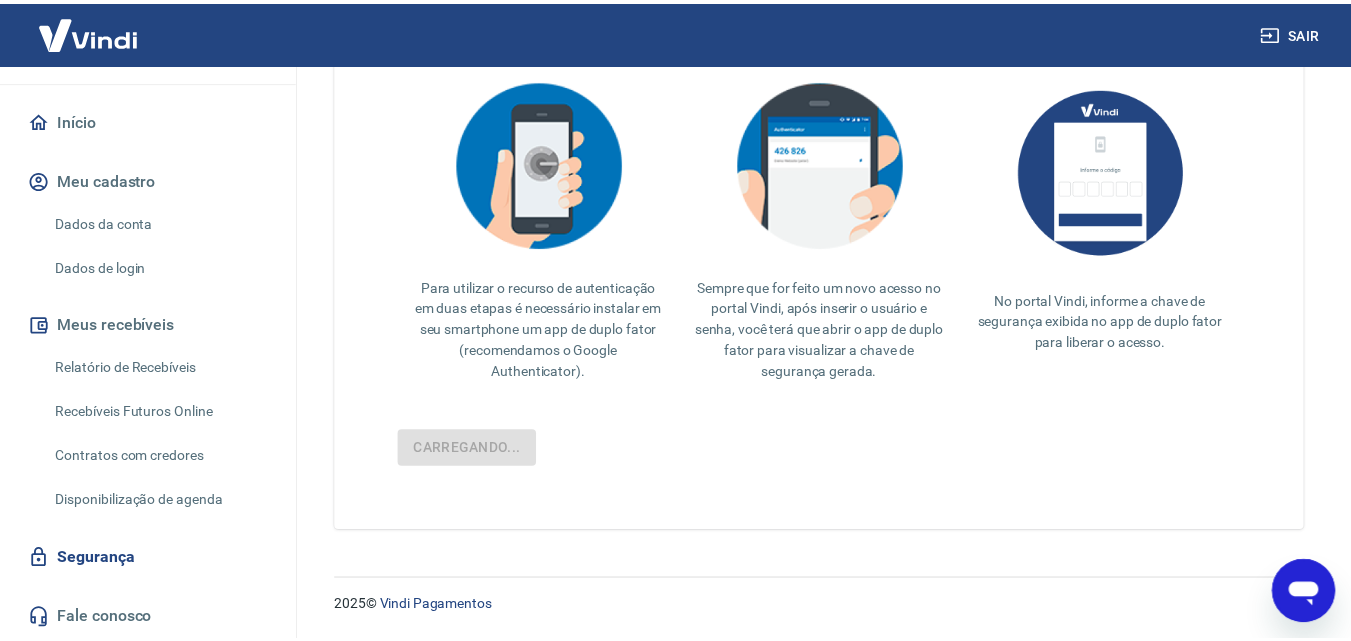 scroll, scrollTop: 465, scrollLeft: 0, axis: vertical 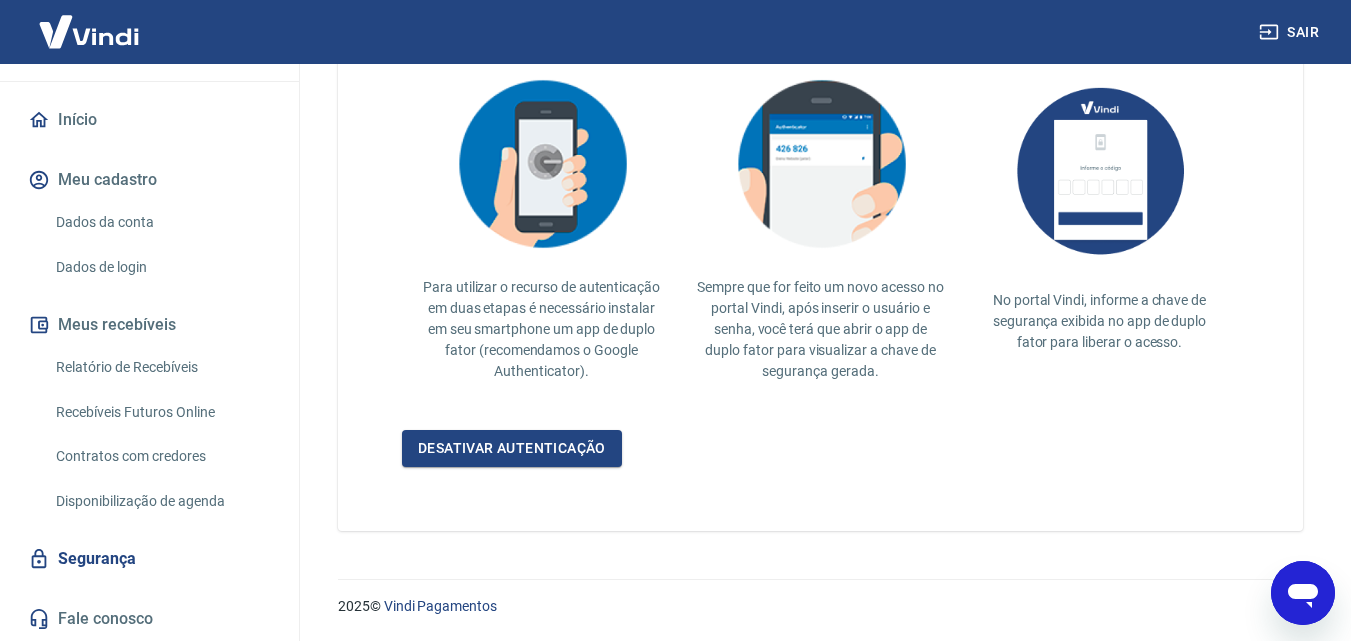 click on "Fale conosco" at bounding box center [149, 619] 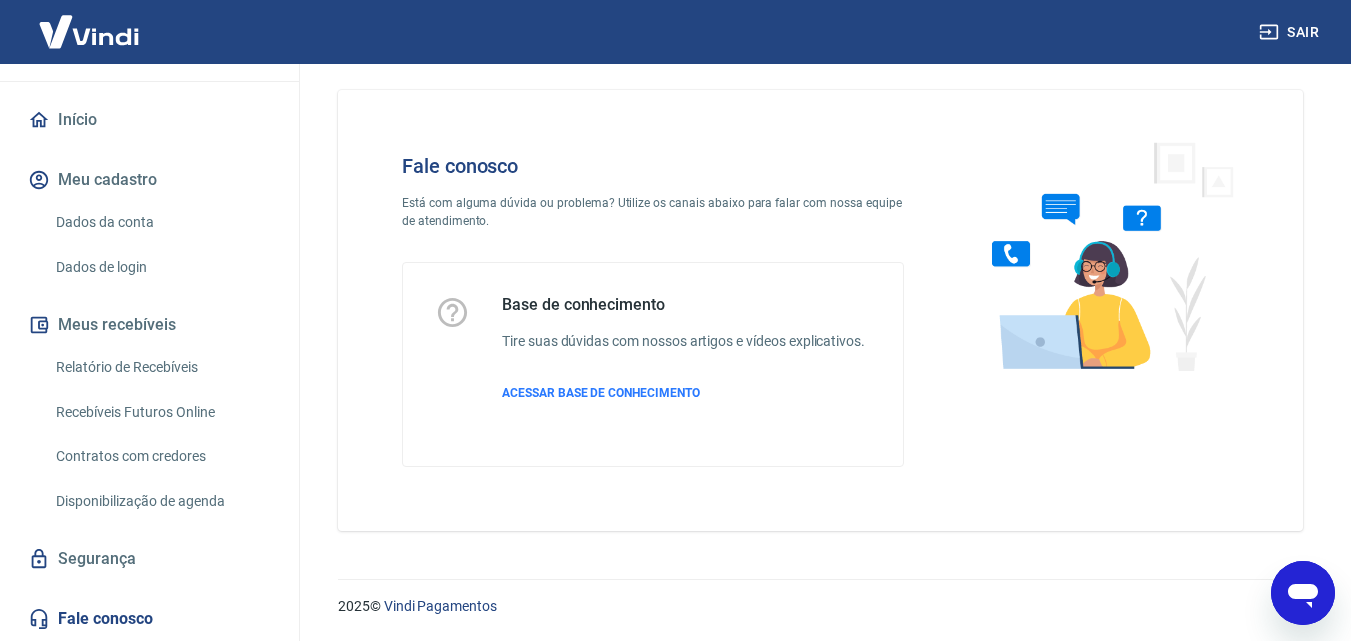 scroll, scrollTop: 14, scrollLeft: 0, axis: vertical 